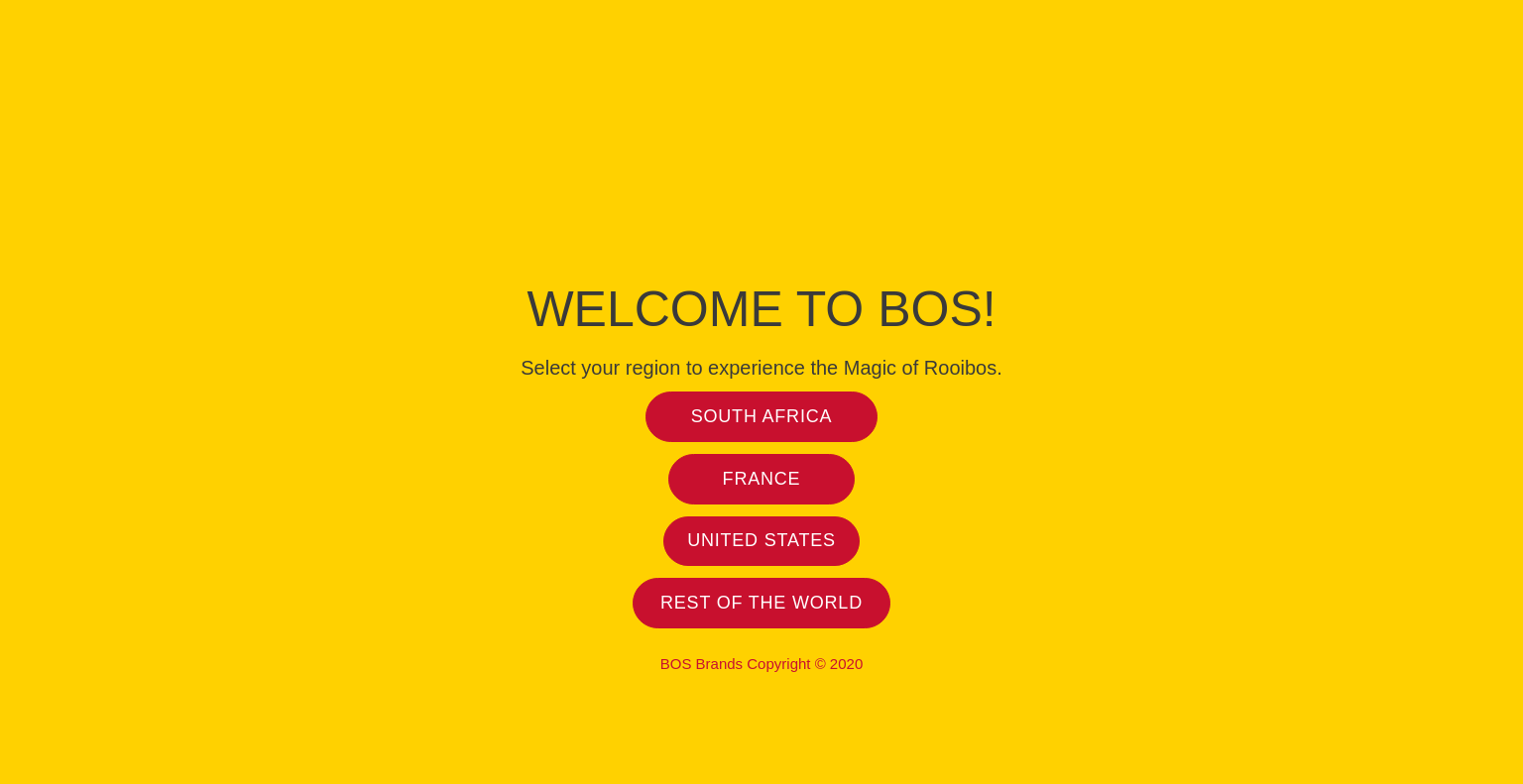 scroll, scrollTop: 0, scrollLeft: 0, axis: both 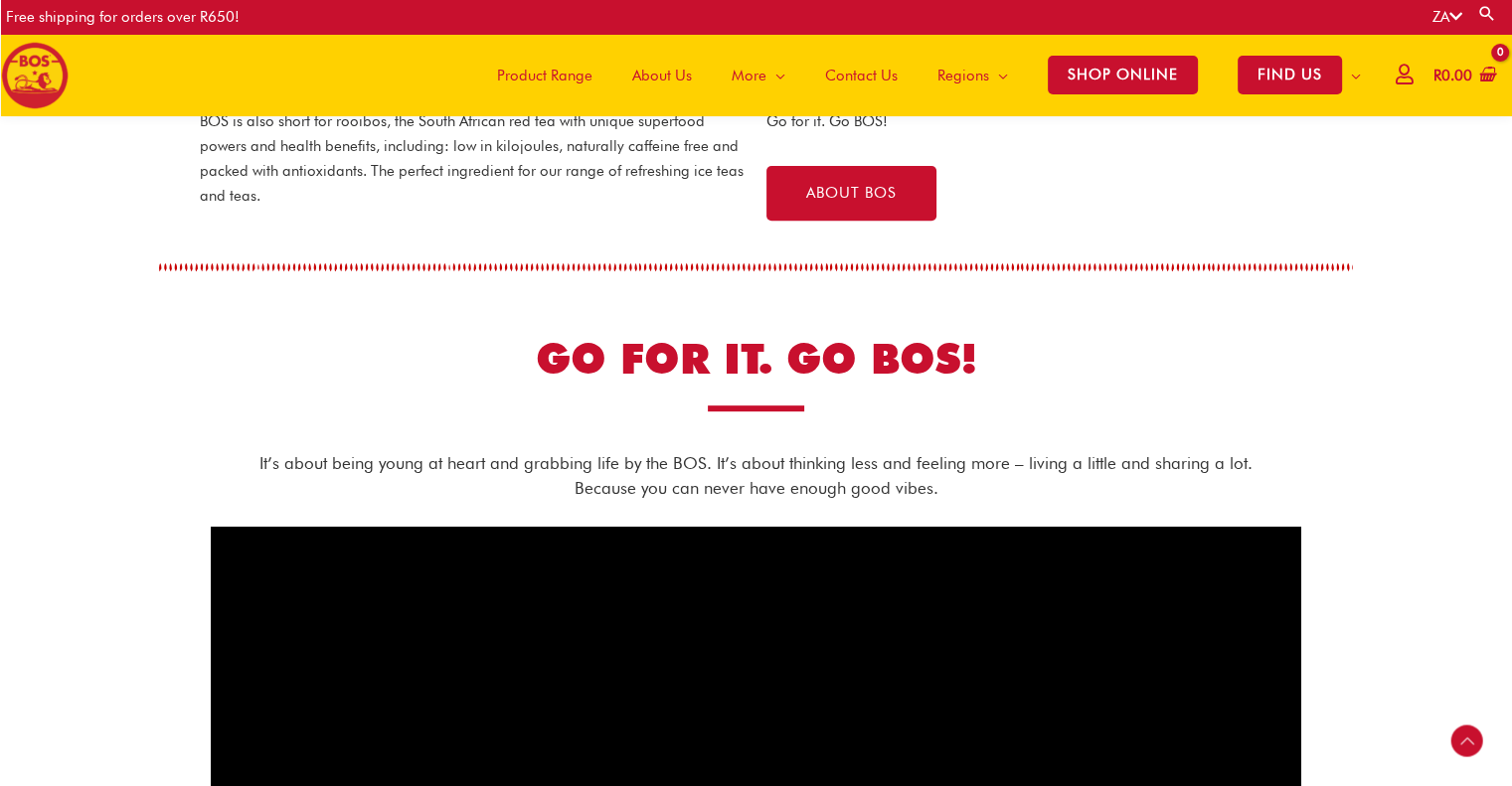 click on "Product Range" at bounding box center (545, 76) 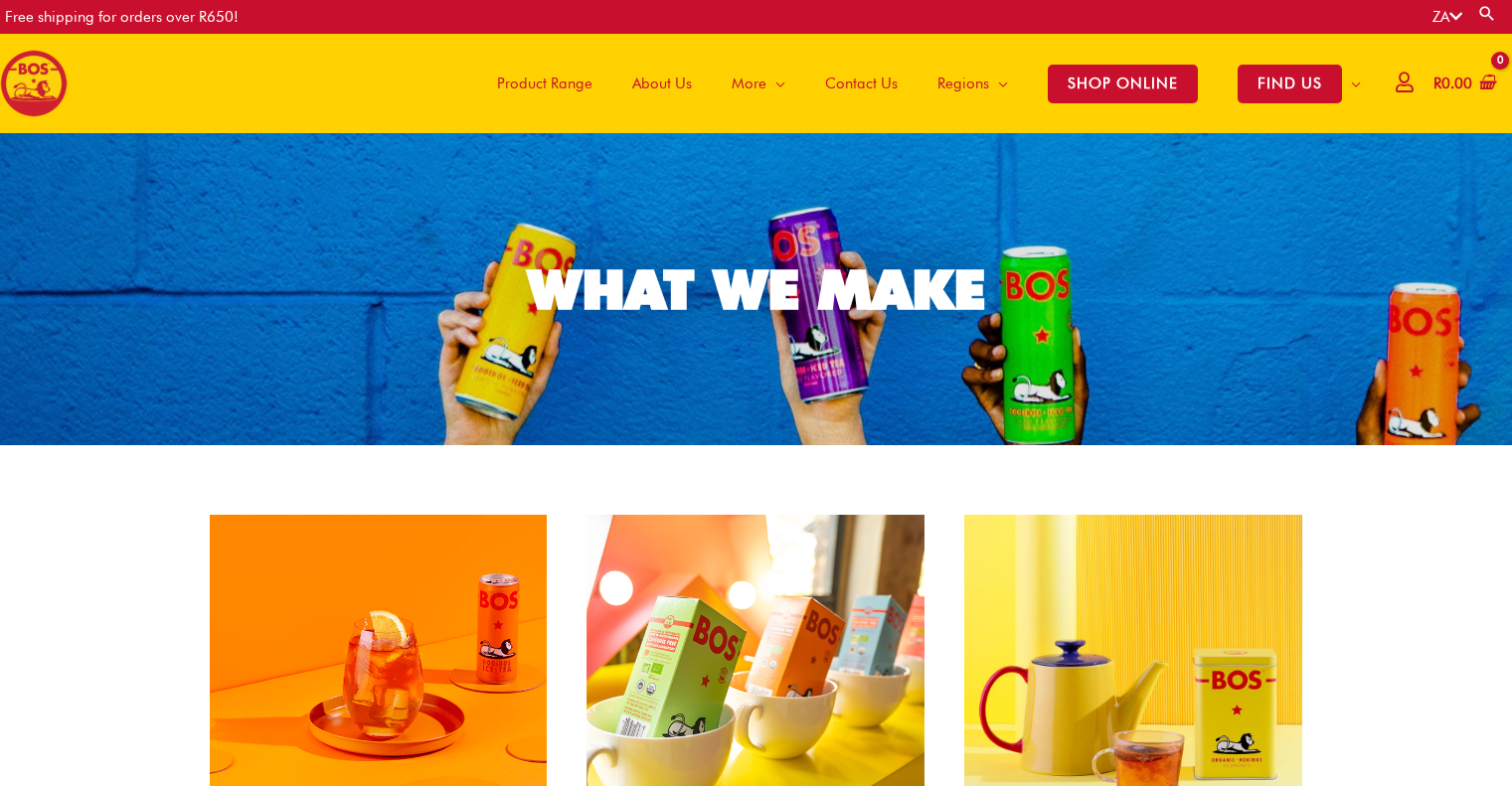 scroll, scrollTop: 0, scrollLeft: 0, axis: both 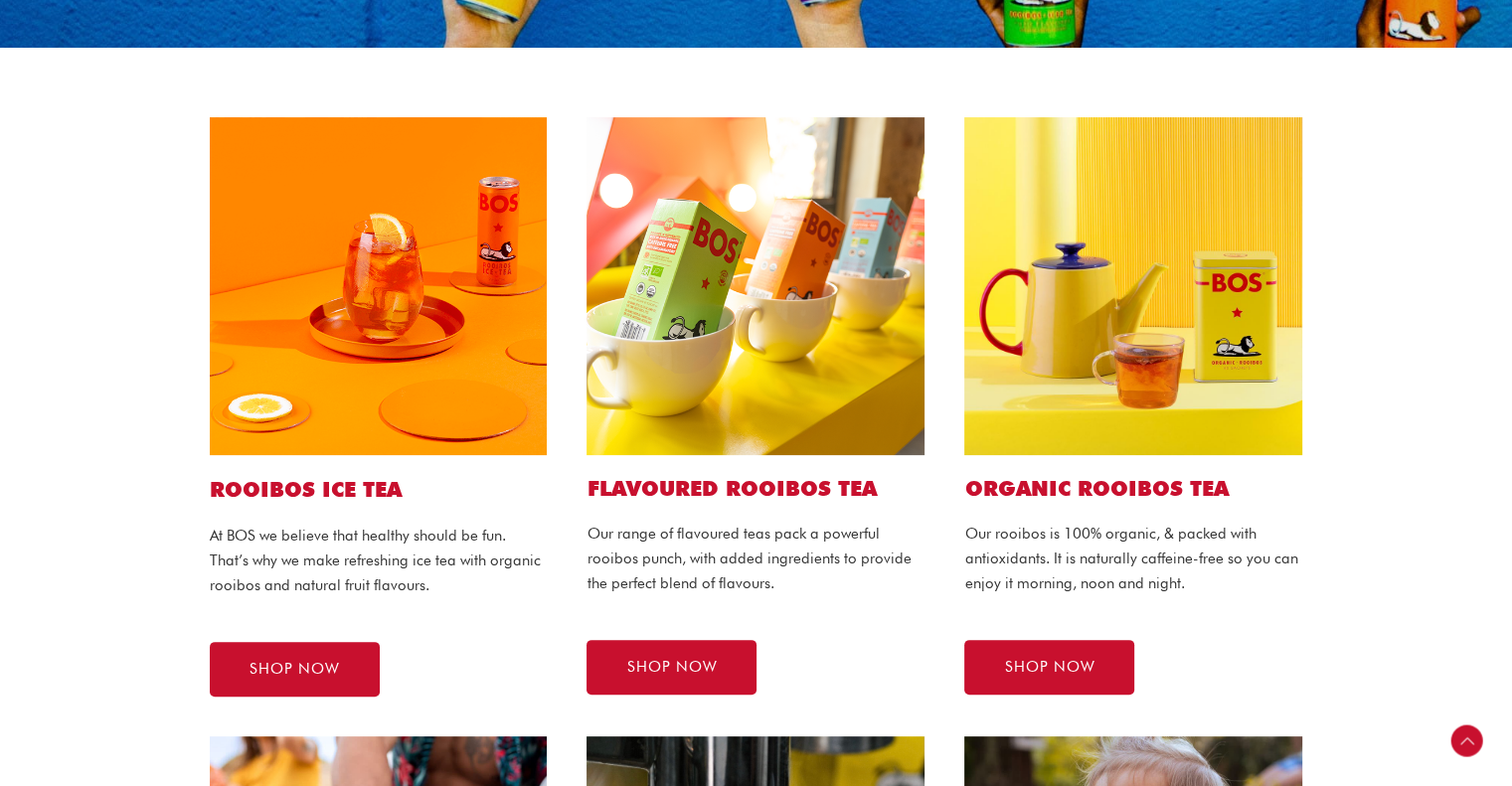 click on "Flavoured ROOIBOS TEA" at bounding box center (756, 488) 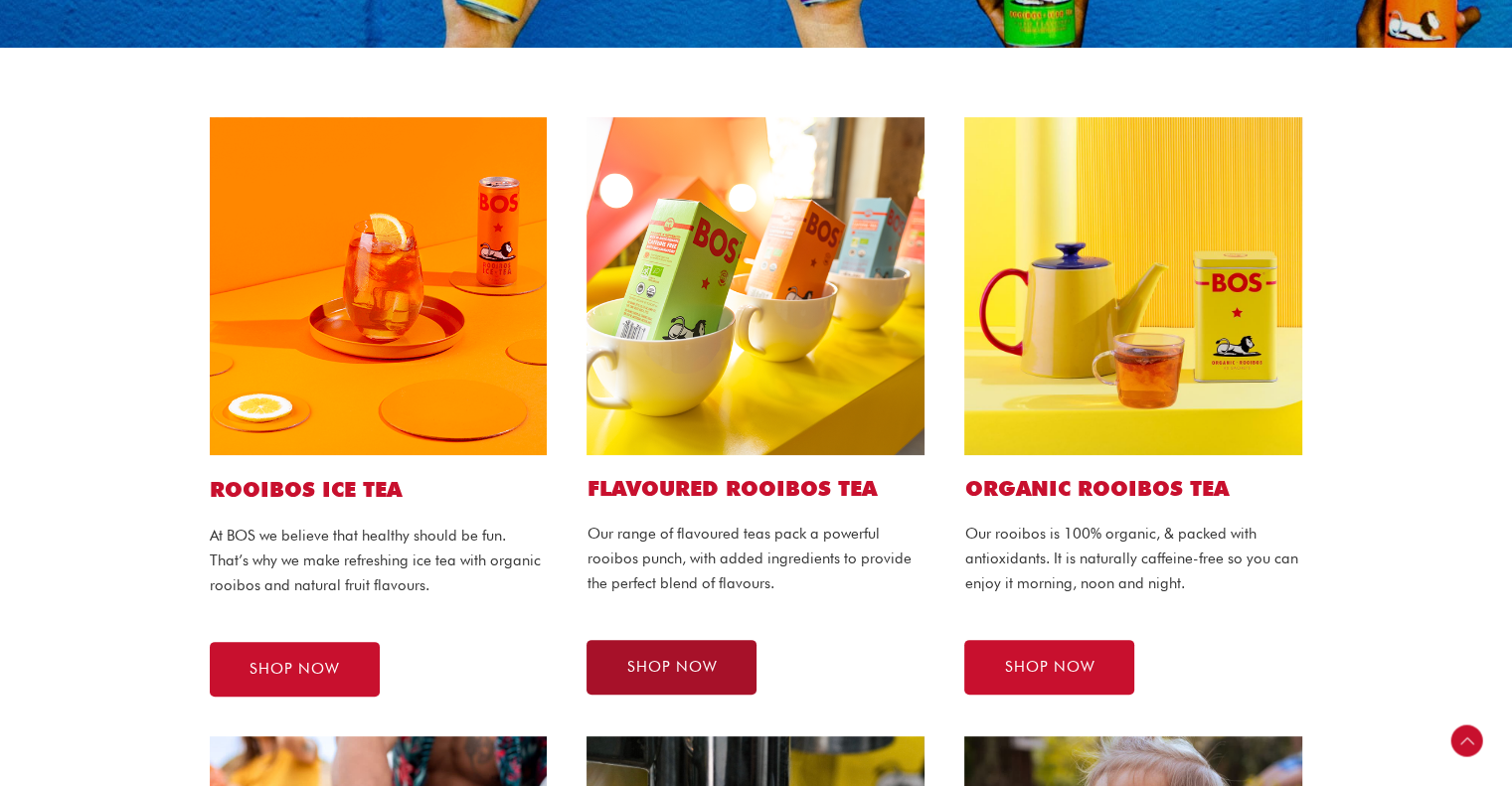 click on "SHOP NOW" at bounding box center [671, 667] 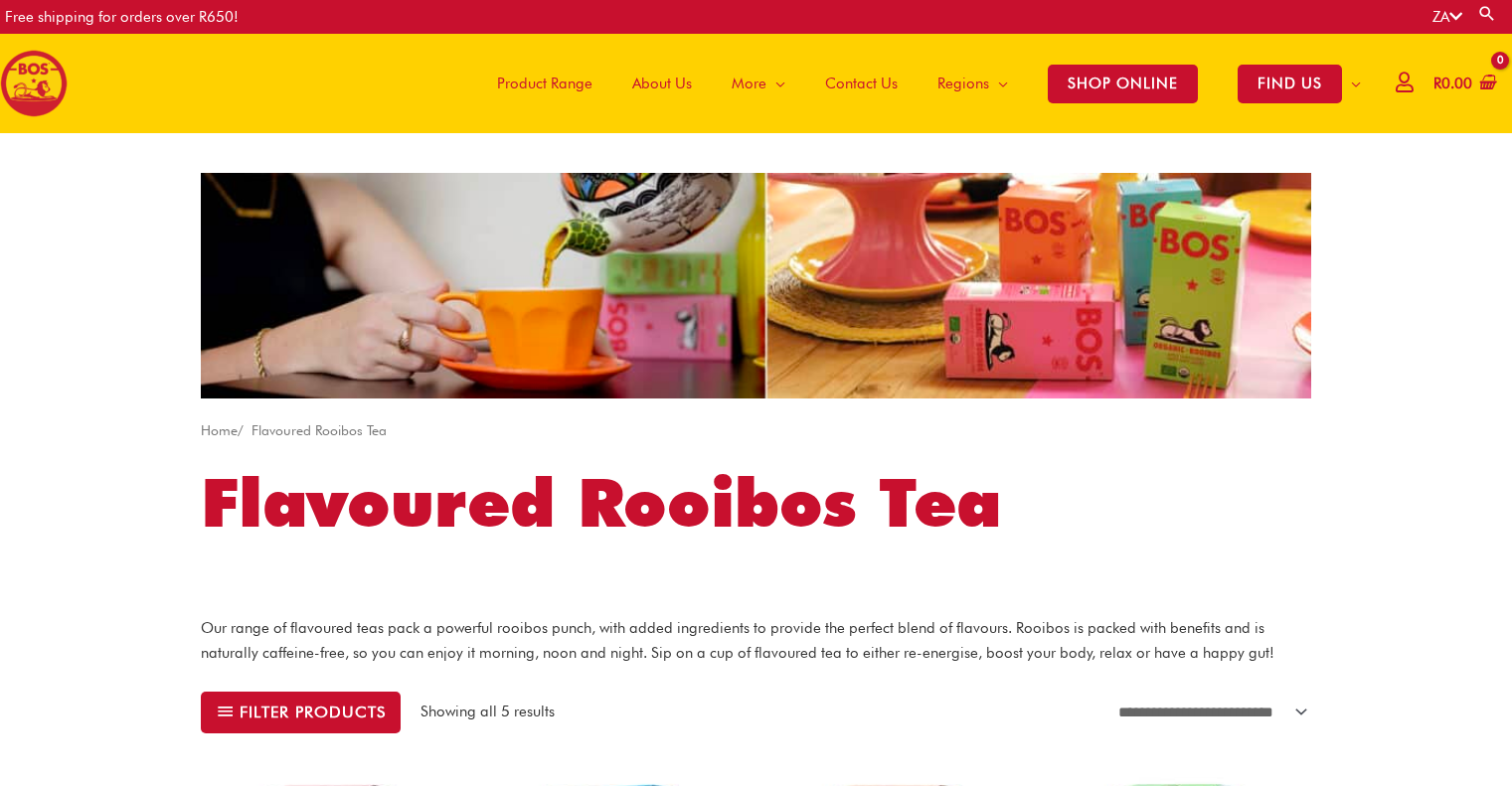 scroll, scrollTop: 0, scrollLeft: 0, axis: both 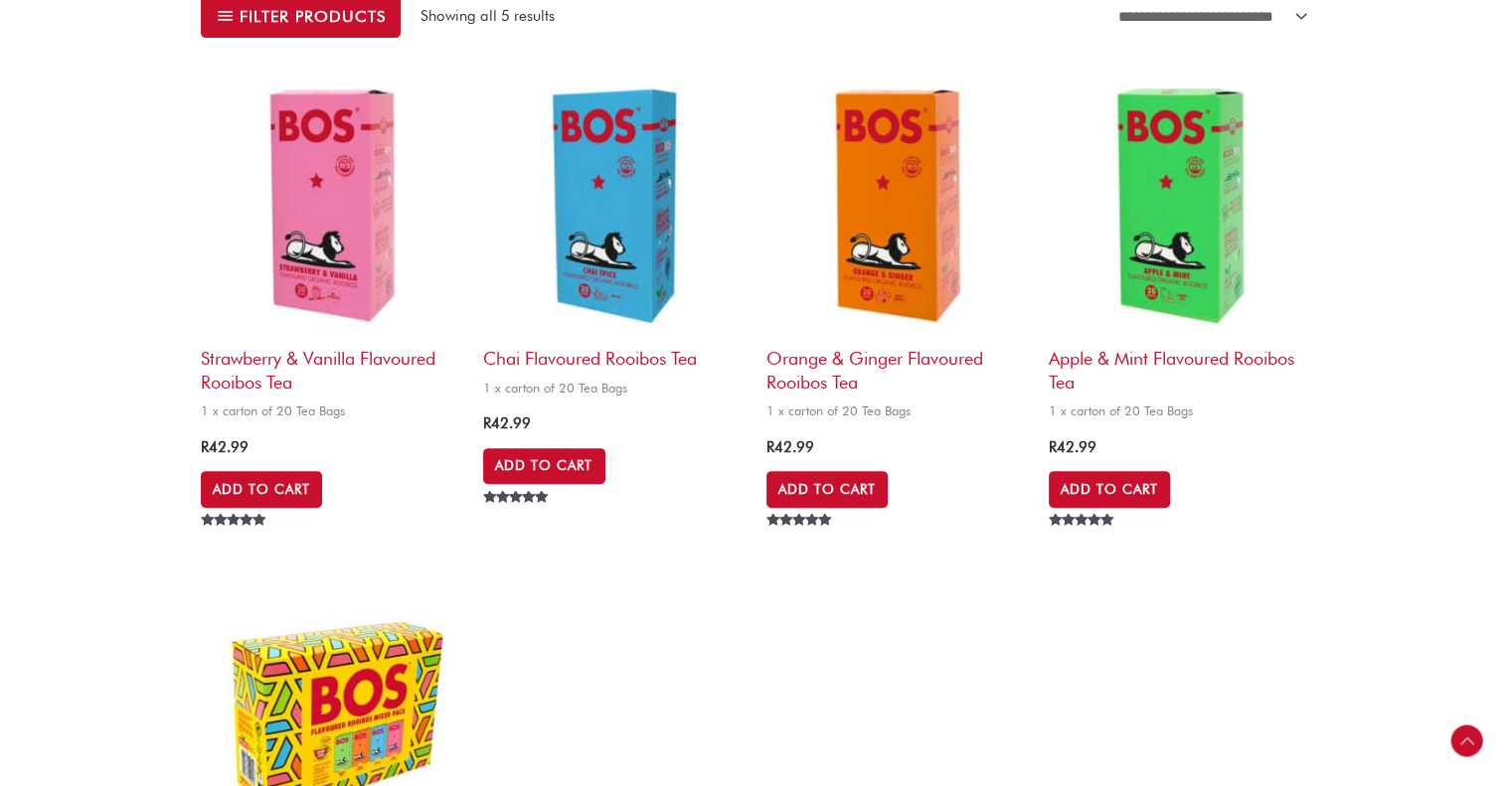click on "Orange & Ginger Flavoured Rooibos Tea" at bounding box center [898, 365] 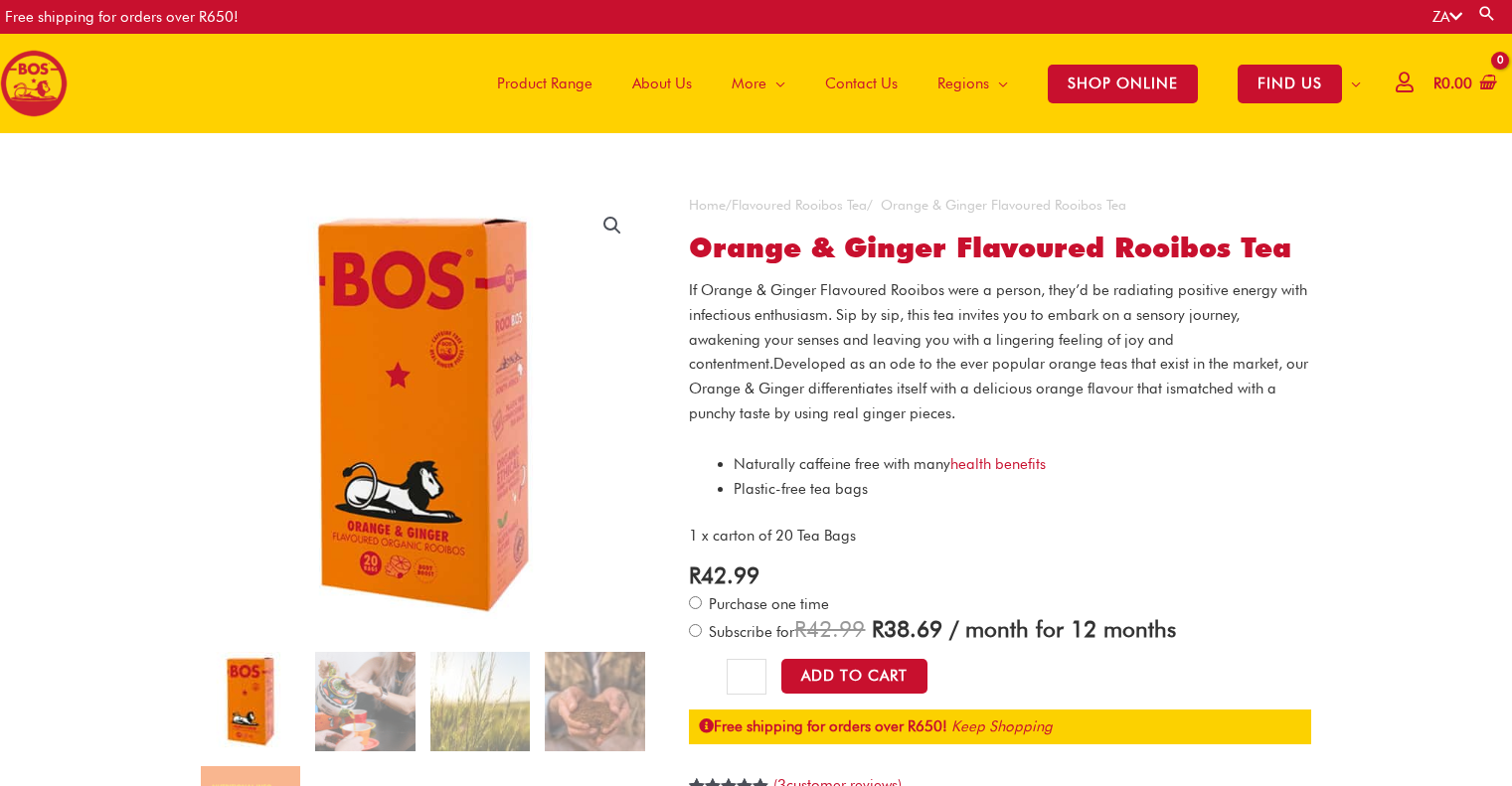 scroll, scrollTop: 0, scrollLeft: 0, axis: both 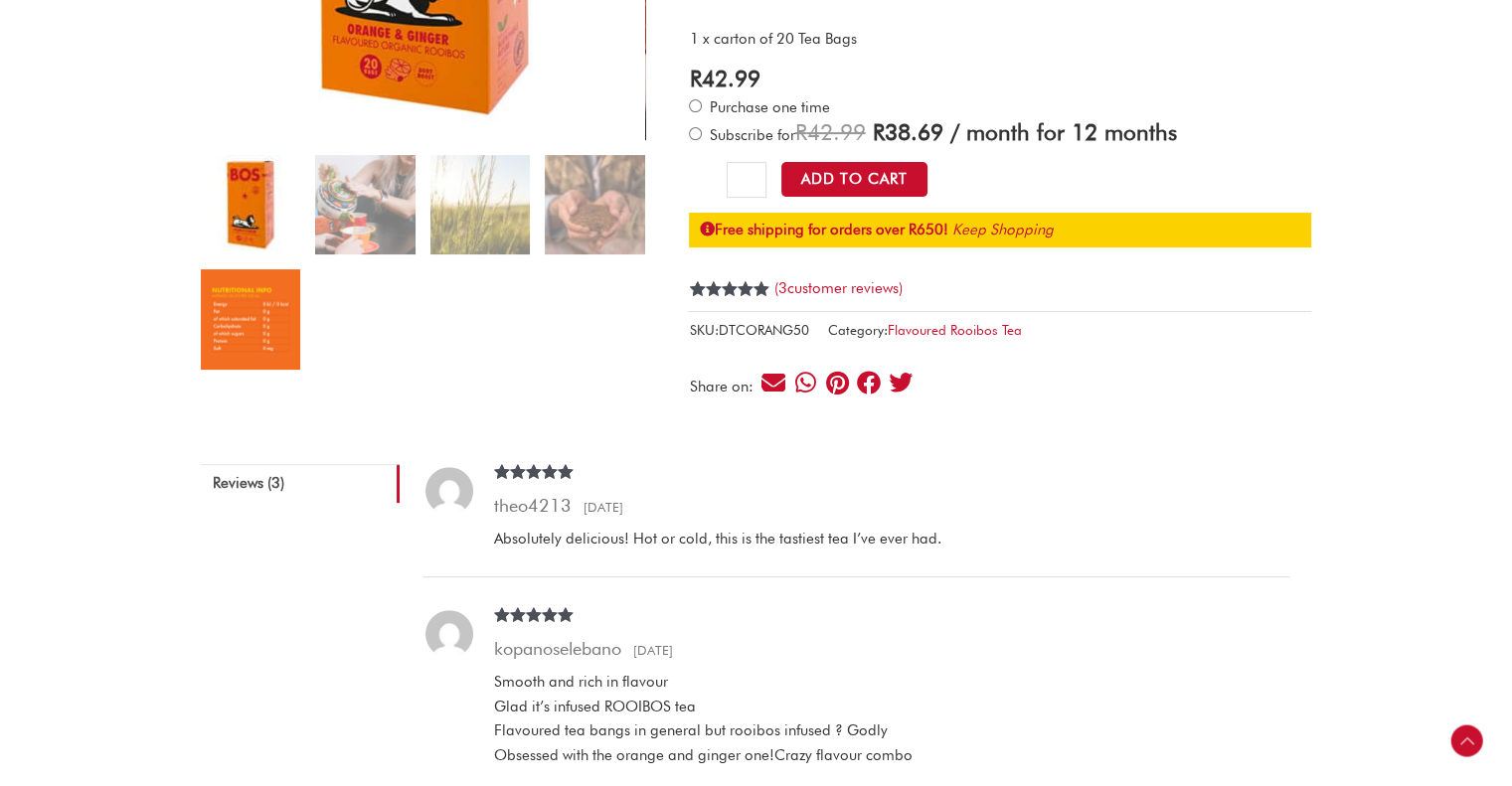 click at bounding box center (251, 319) 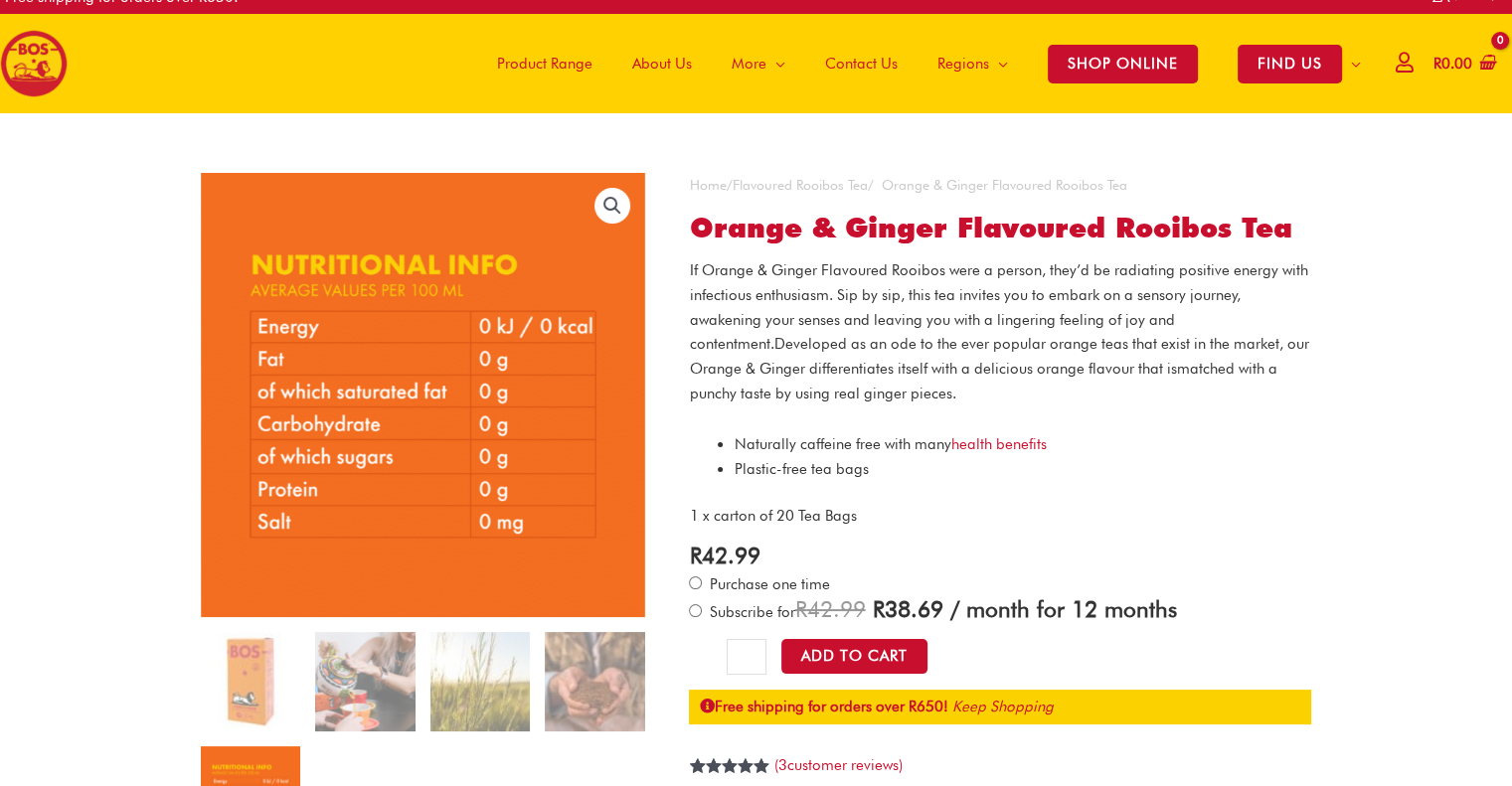 scroll, scrollTop: 0, scrollLeft: 0, axis: both 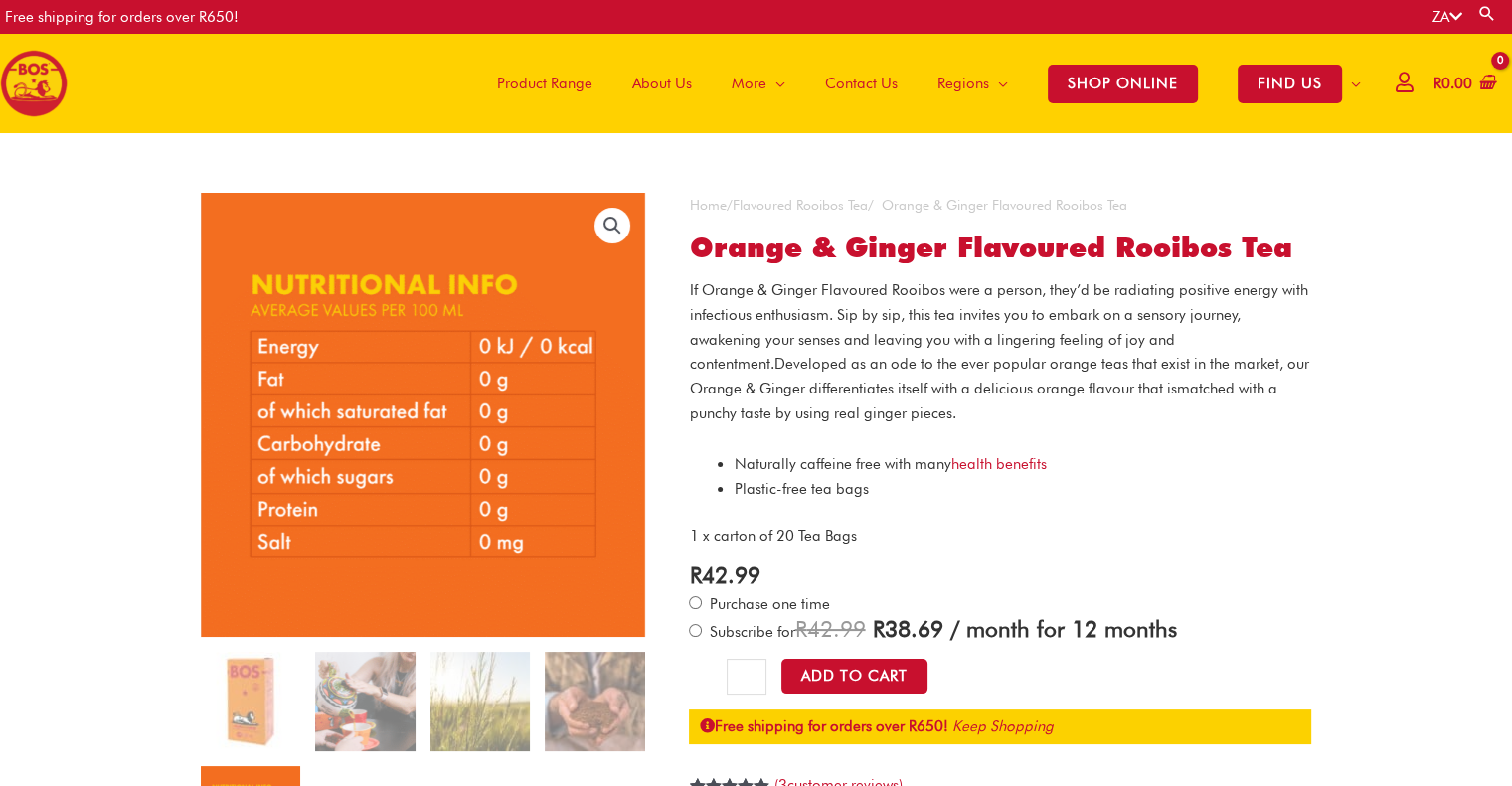 click on "🔍
Home  /  Flavoured Rooibos Tea  / Orange & Ginger Flavoured Rooibos Tea Orange & Ginger Flavoured Rooibos Tea
If Orange & Ginger Flavoured Rooibos were a person, they’d be radiating positive energy with infectious enthusiasm. Sip by sip, this tea invites you to embark on a sensory journey, awakening your senses and leaving you with a lingering feeling of joy and contentment.  Developed as an ode to the ever popular orange teas that exist in the market, our Orange & Ginger differentiates itself with a delicious orange flavour that is  matched with a punchy taste by using real ginger pieces.
Naturally caffeine free with many  health benefits
Plastic-free tea bags
1 x carton of 20 Tea Bags
R  42.99
Purchase one time
Subscribe for  R  42.99   Original price was: R 42.99. R  38.69 Current price is: R 38.69.    / month for 12 months" at bounding box center [756, 1639] 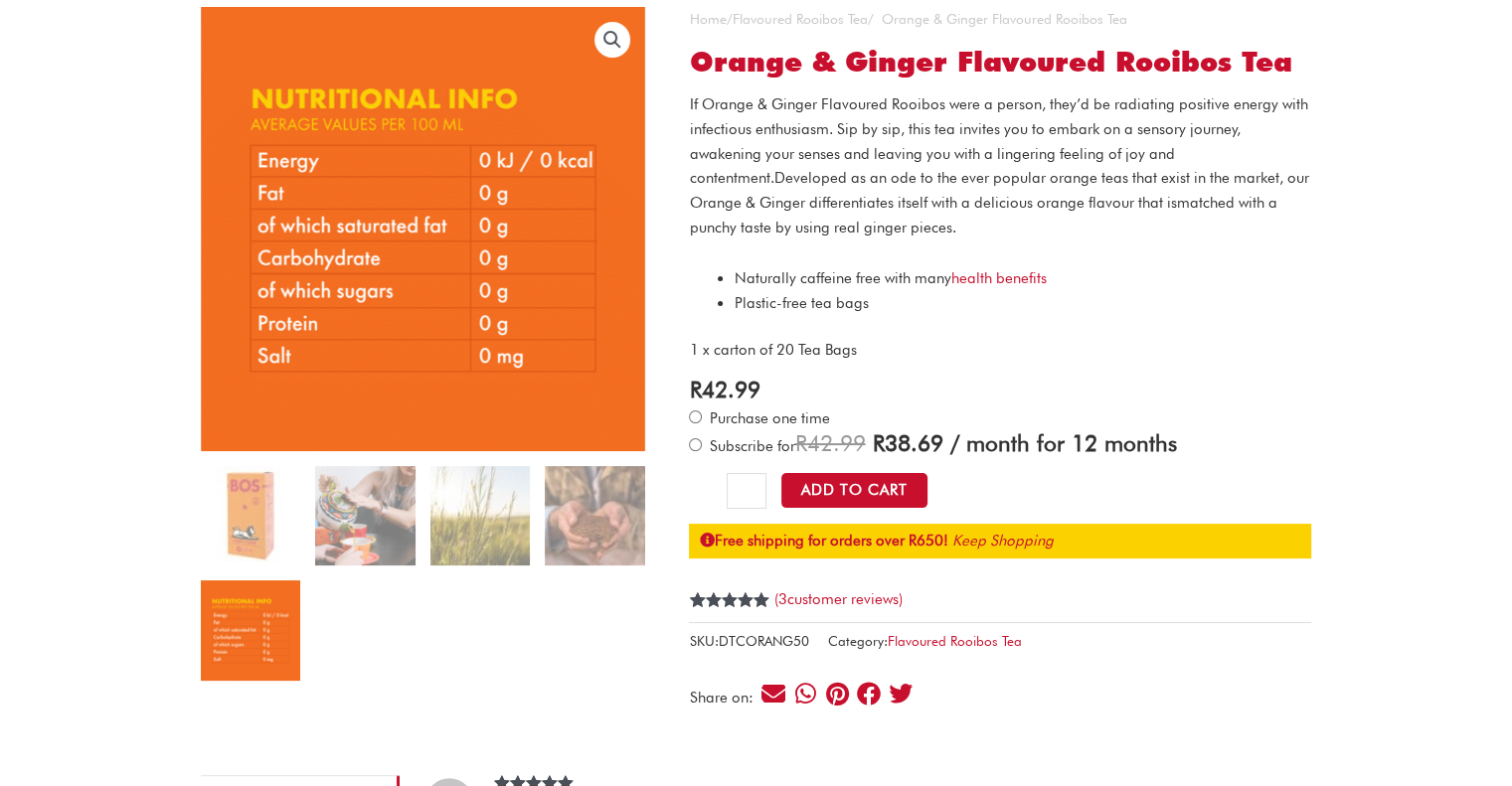scroll, scrollTop: 199, scrollLeft: 0, axis: vertical 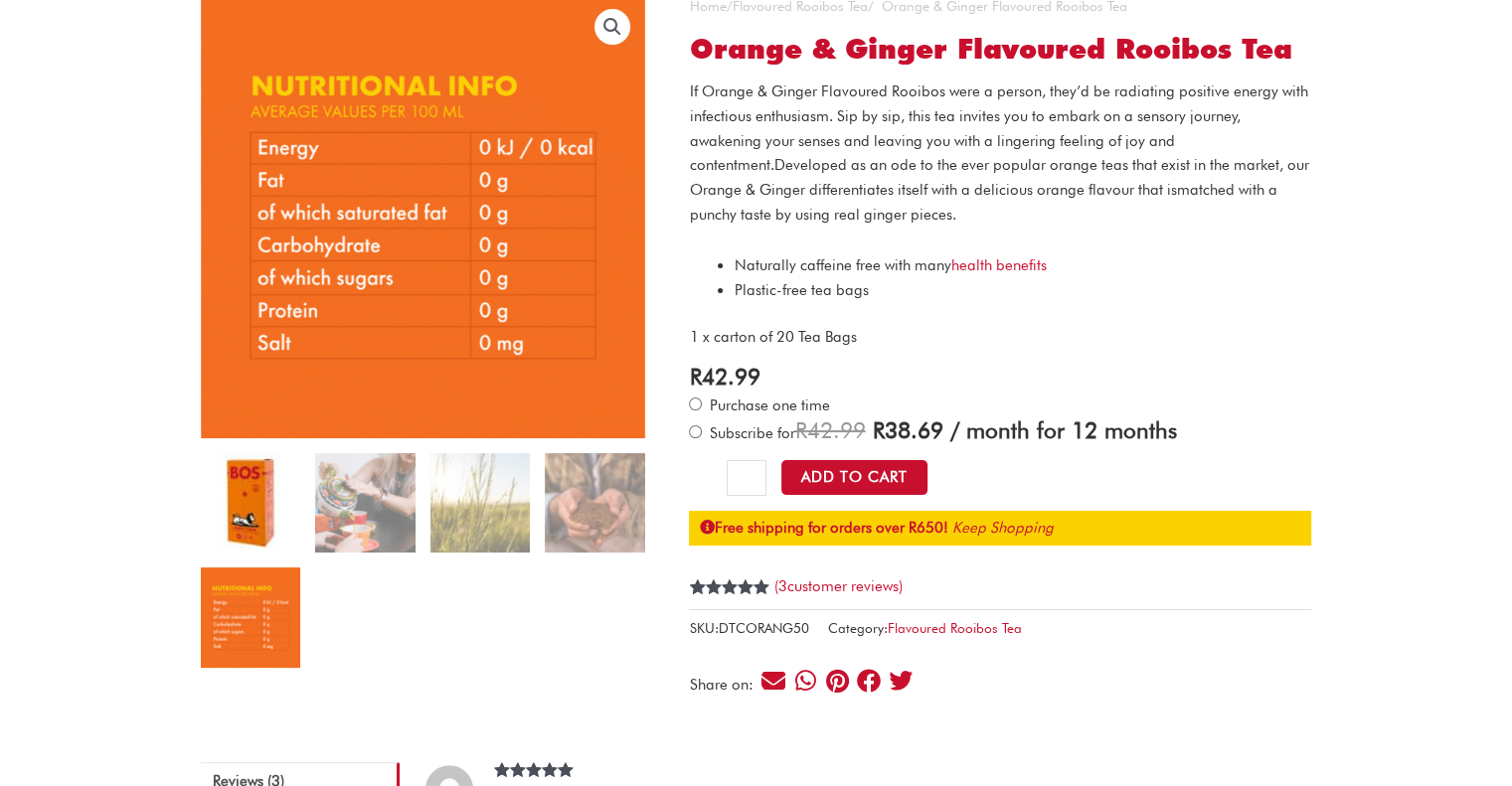 click at bounding box center [251, 503] 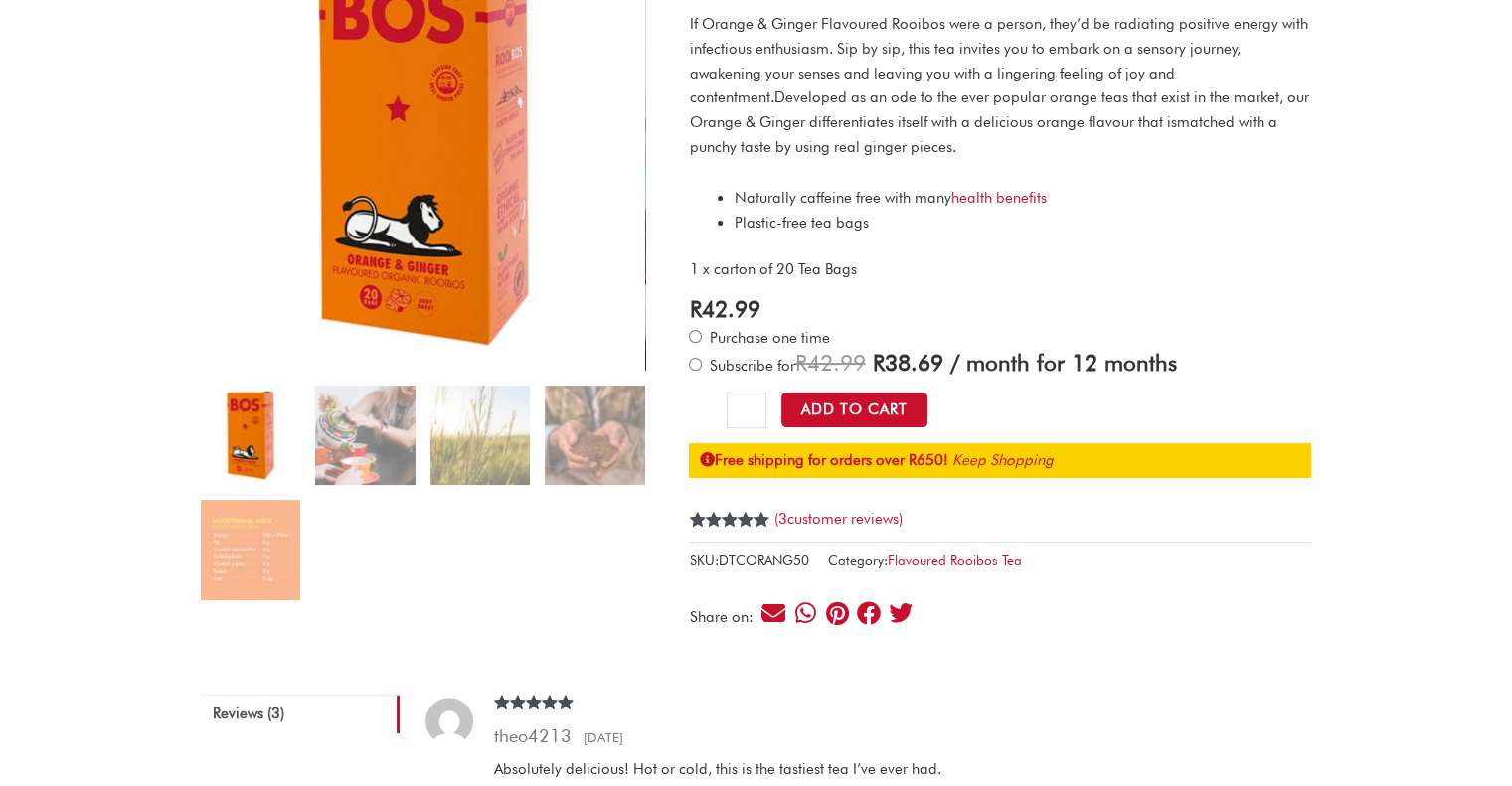 scroll, scrollTop: 99, scrollLeft: 0, axis: vertical 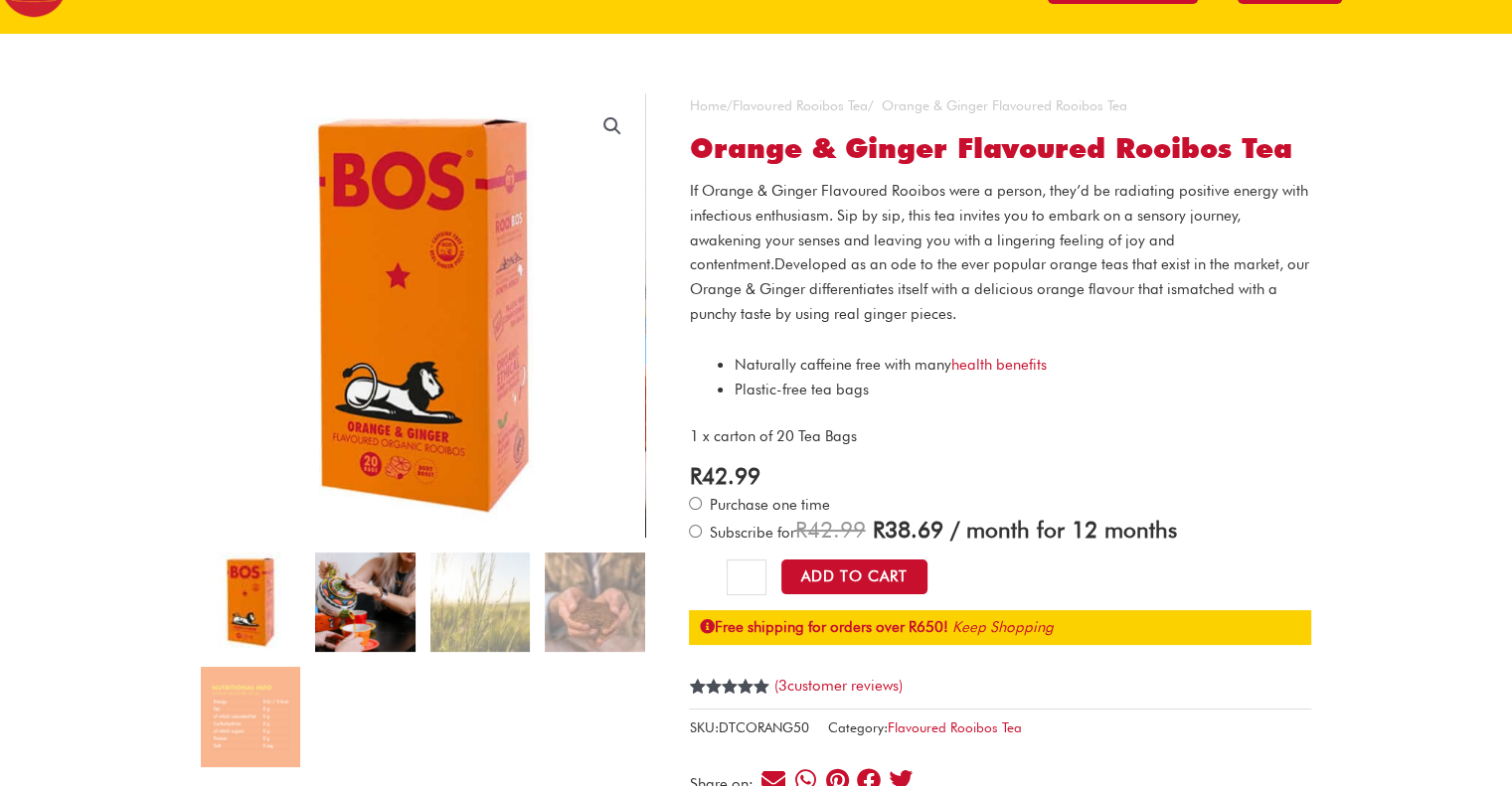 click at bounding box center [365, 602] 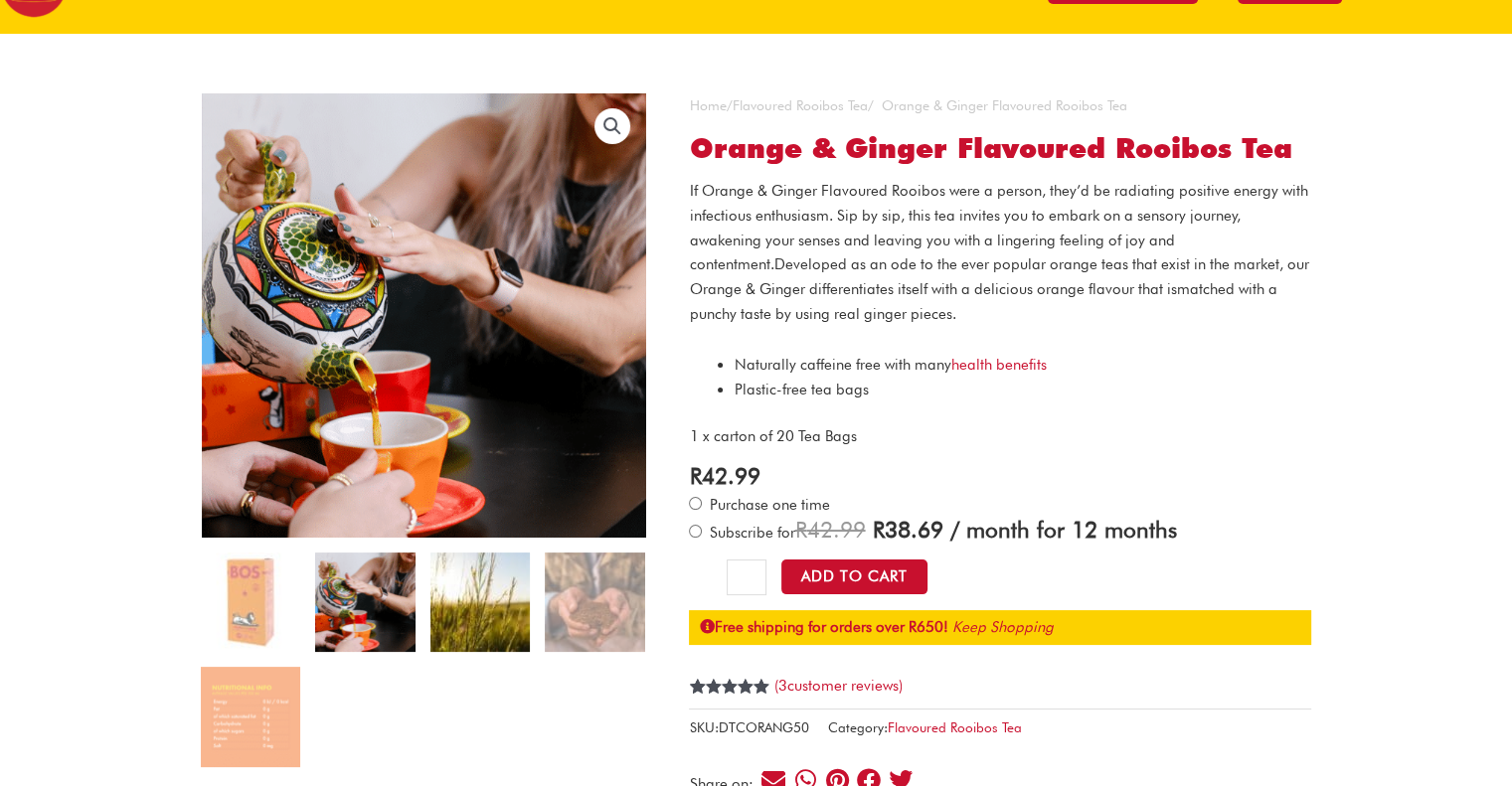 click at bounding box center [480, 602] 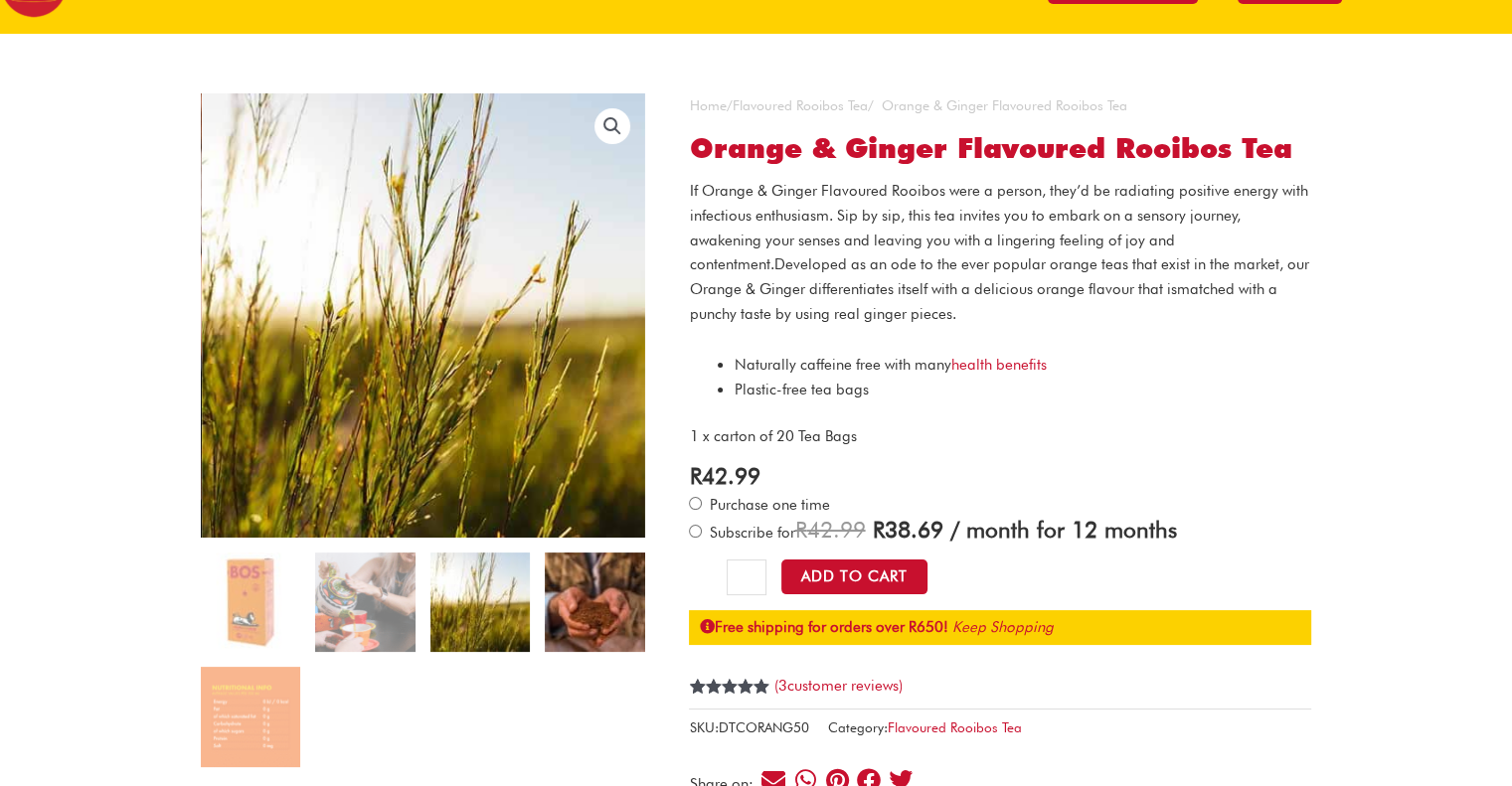 click at bounding box center [594, 602] 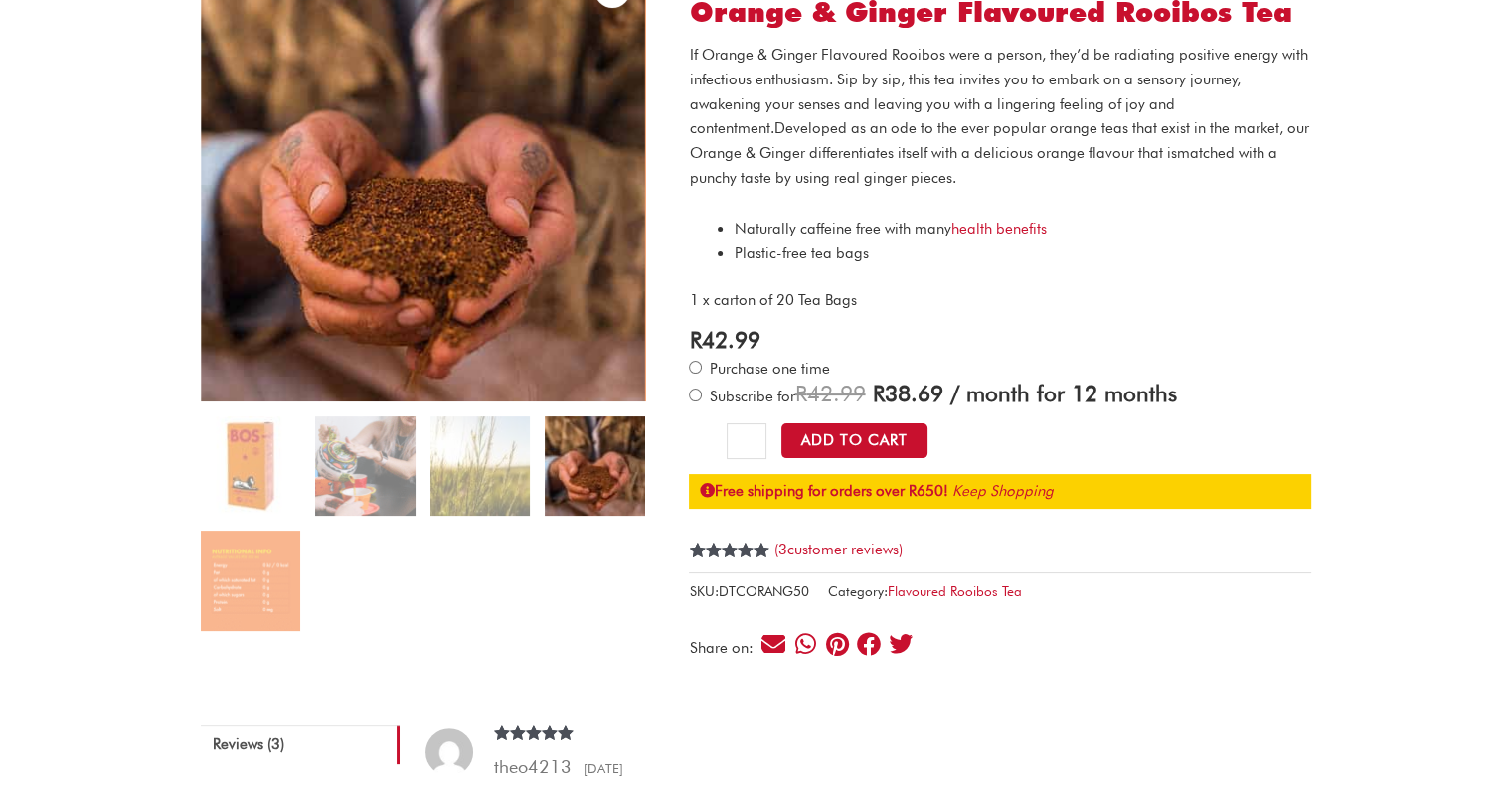 scroll, scrollTop: 298, scrollLeft: 0, axis: vertical 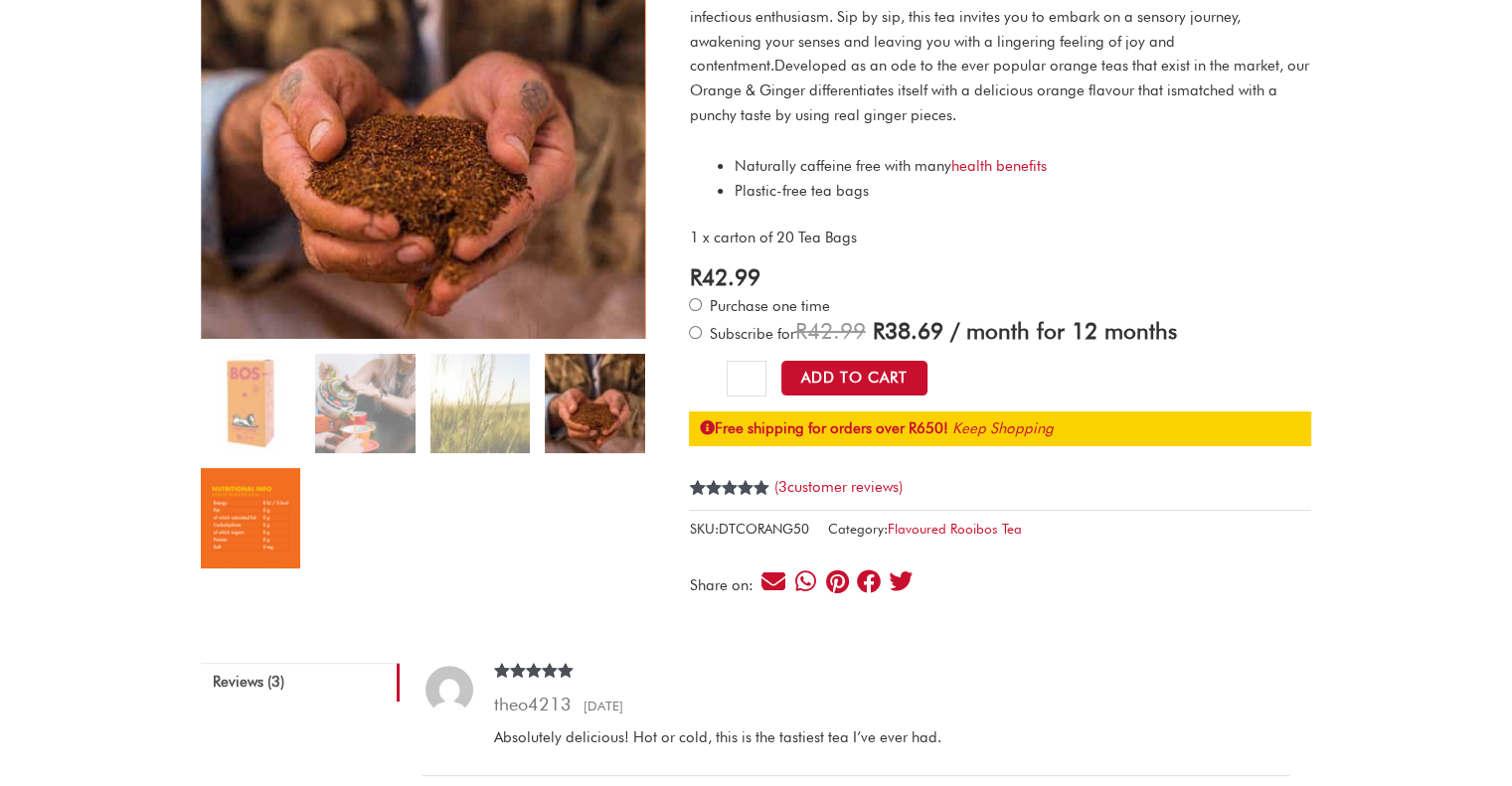 click at bounding box center (251, 518) 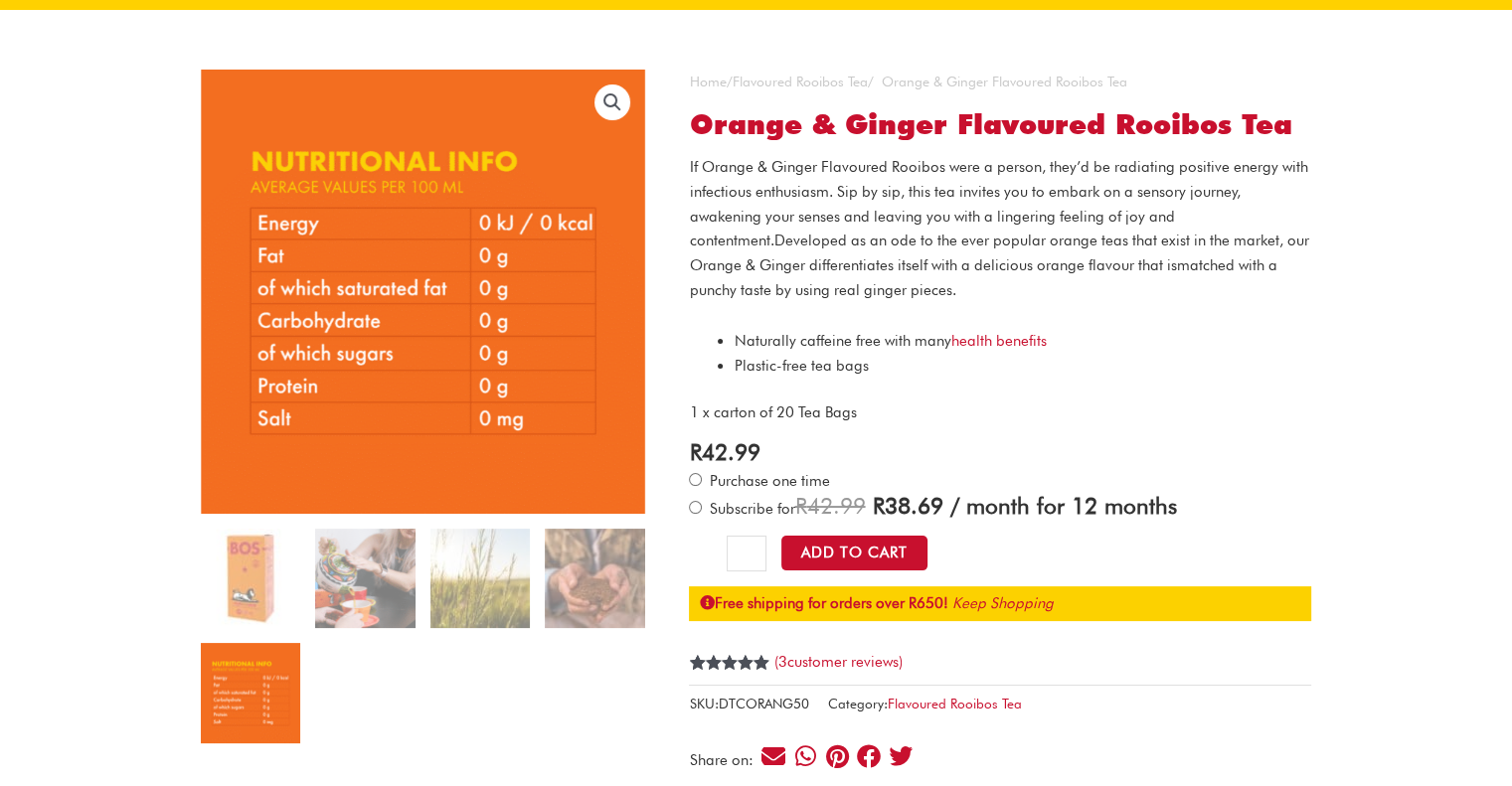 scroll, scrollTop: 0, scrollLeft: 0, axis: both 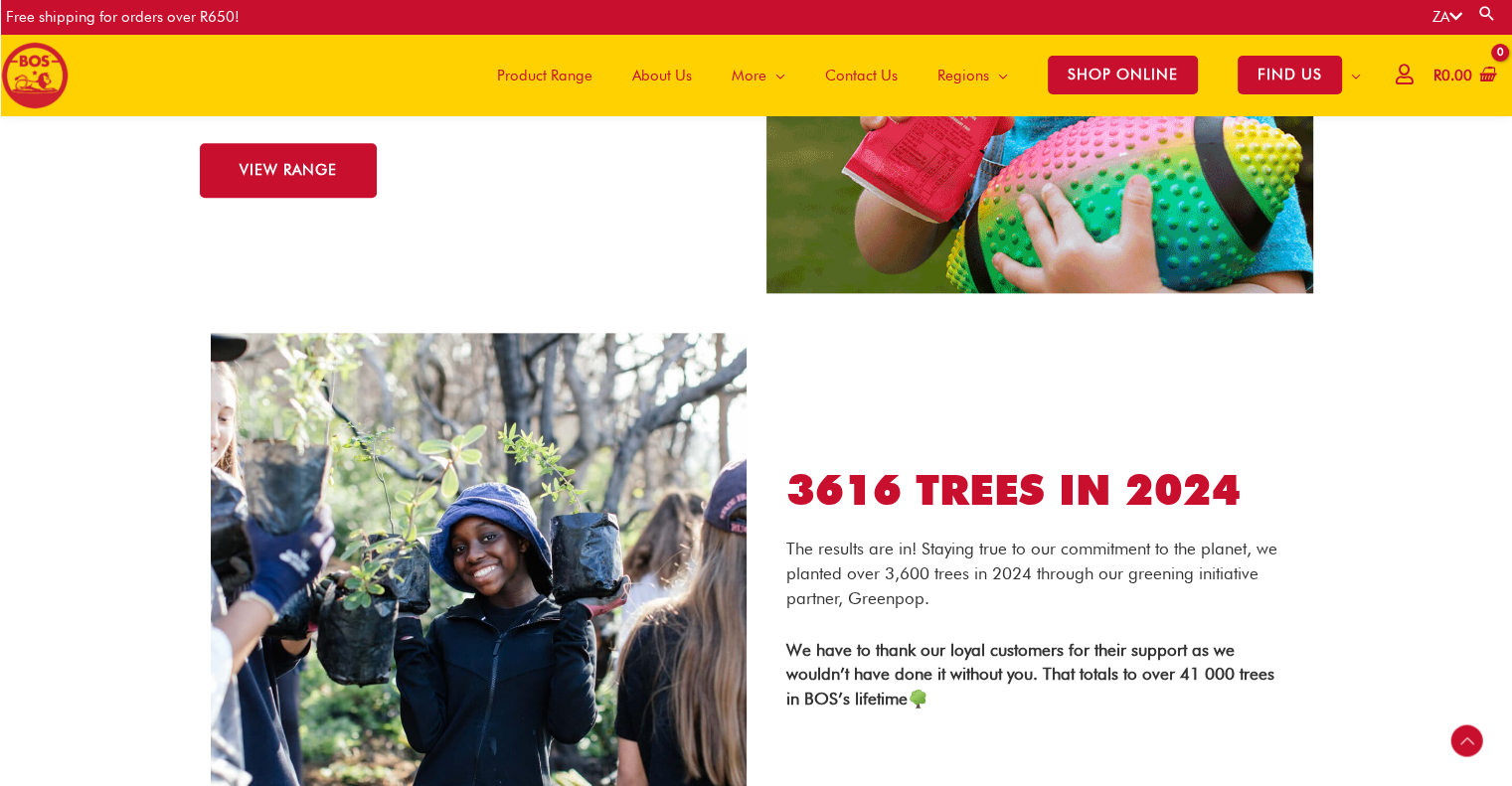 click on "Product Range" at bounding box center [545, 76] 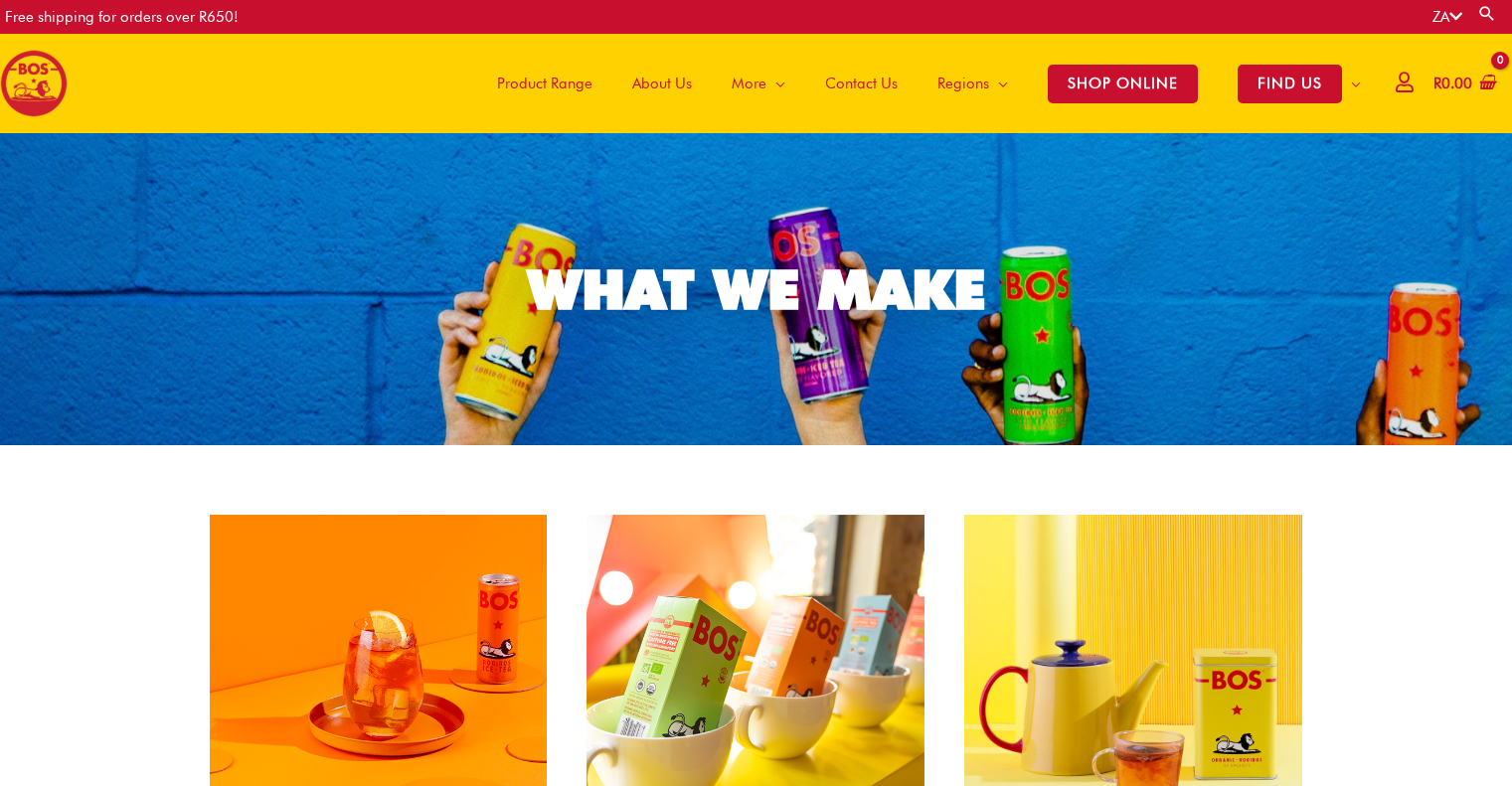 scroll, scrollTop: 0, scrollLeft: 0, axis: both 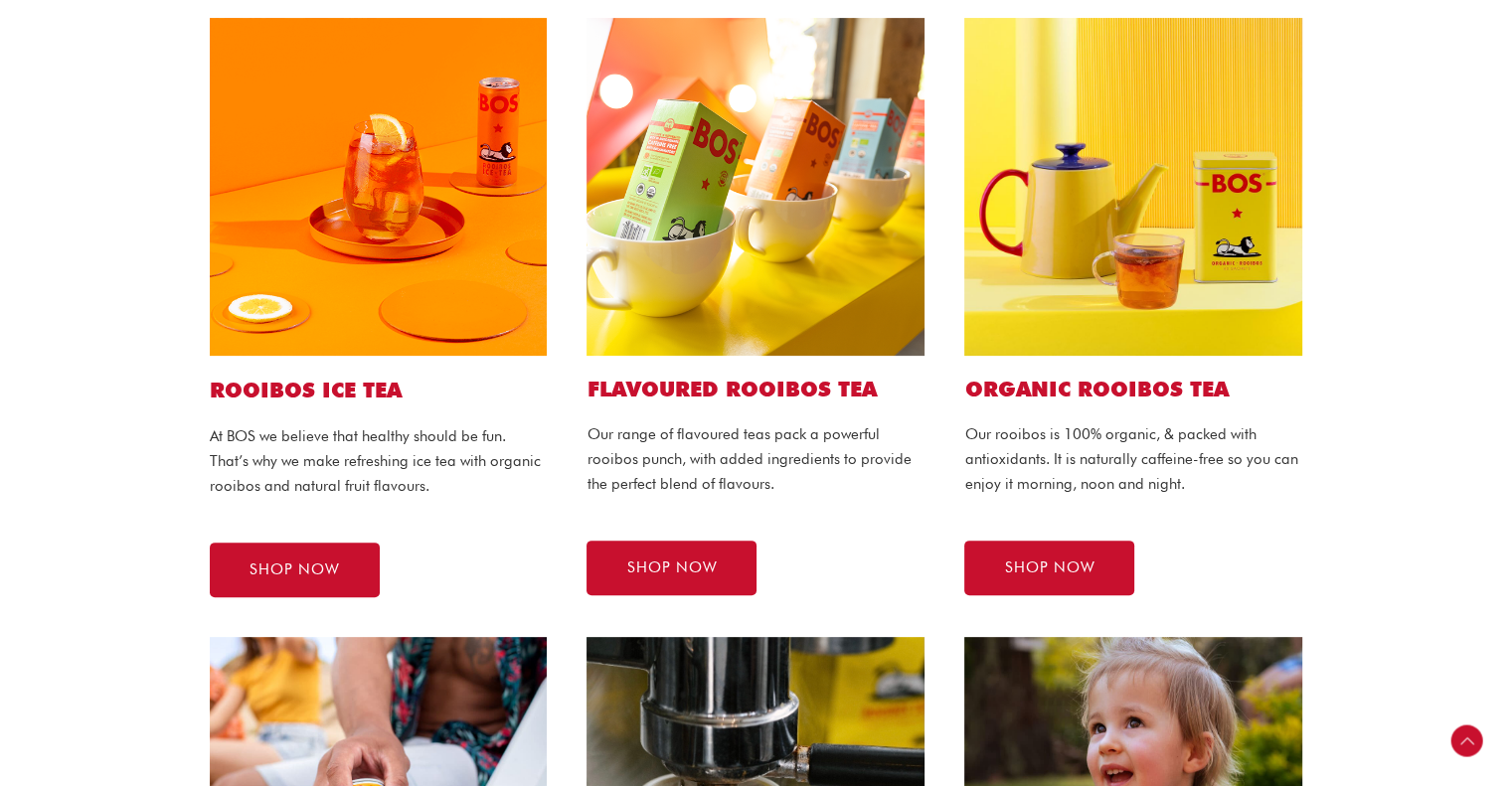 click on "Flavoured ROOIBOS TEA" at bounding box center (756, 389) 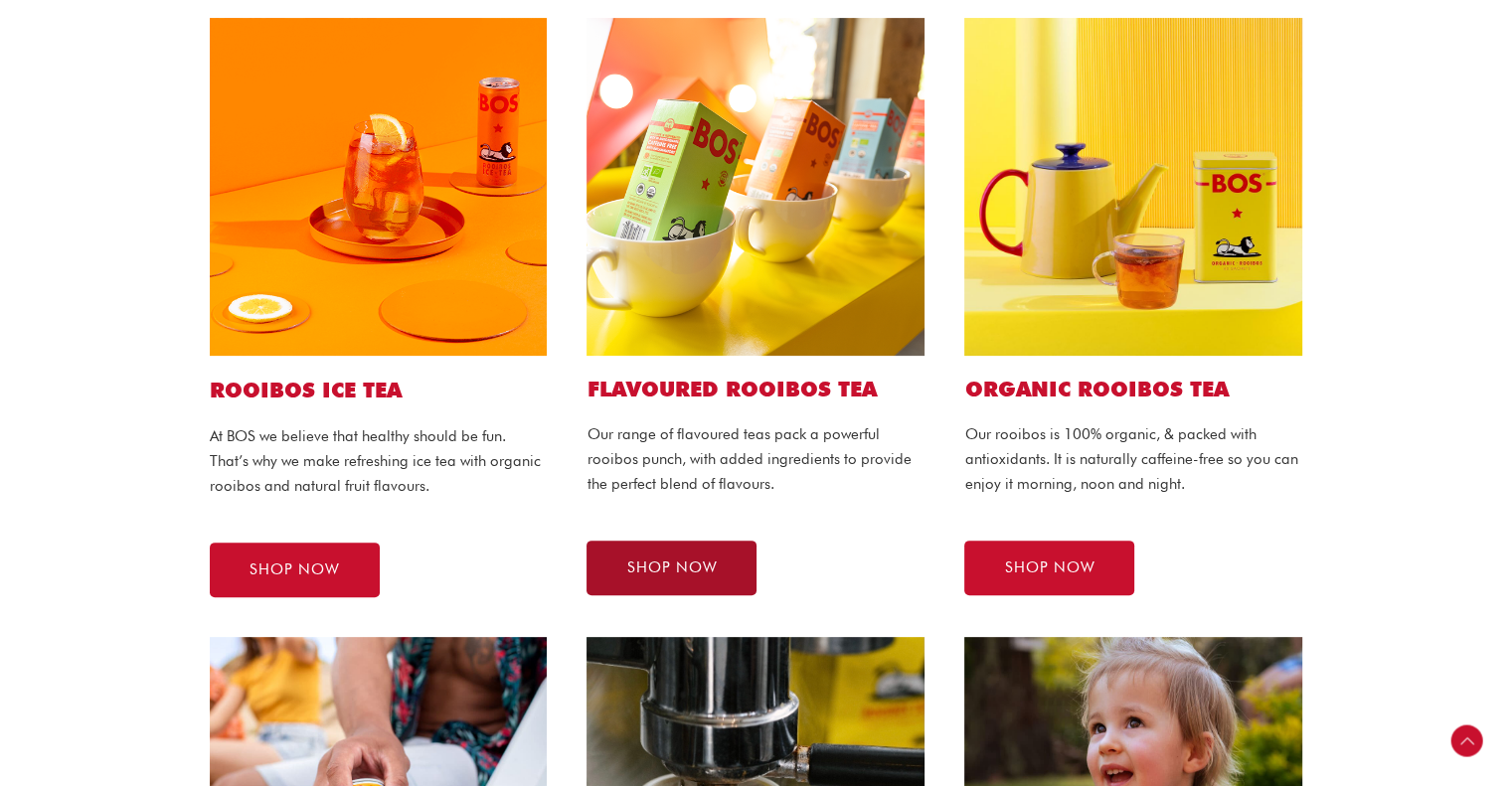 click on "SHOP NOW" at bounding box center [671, 567] 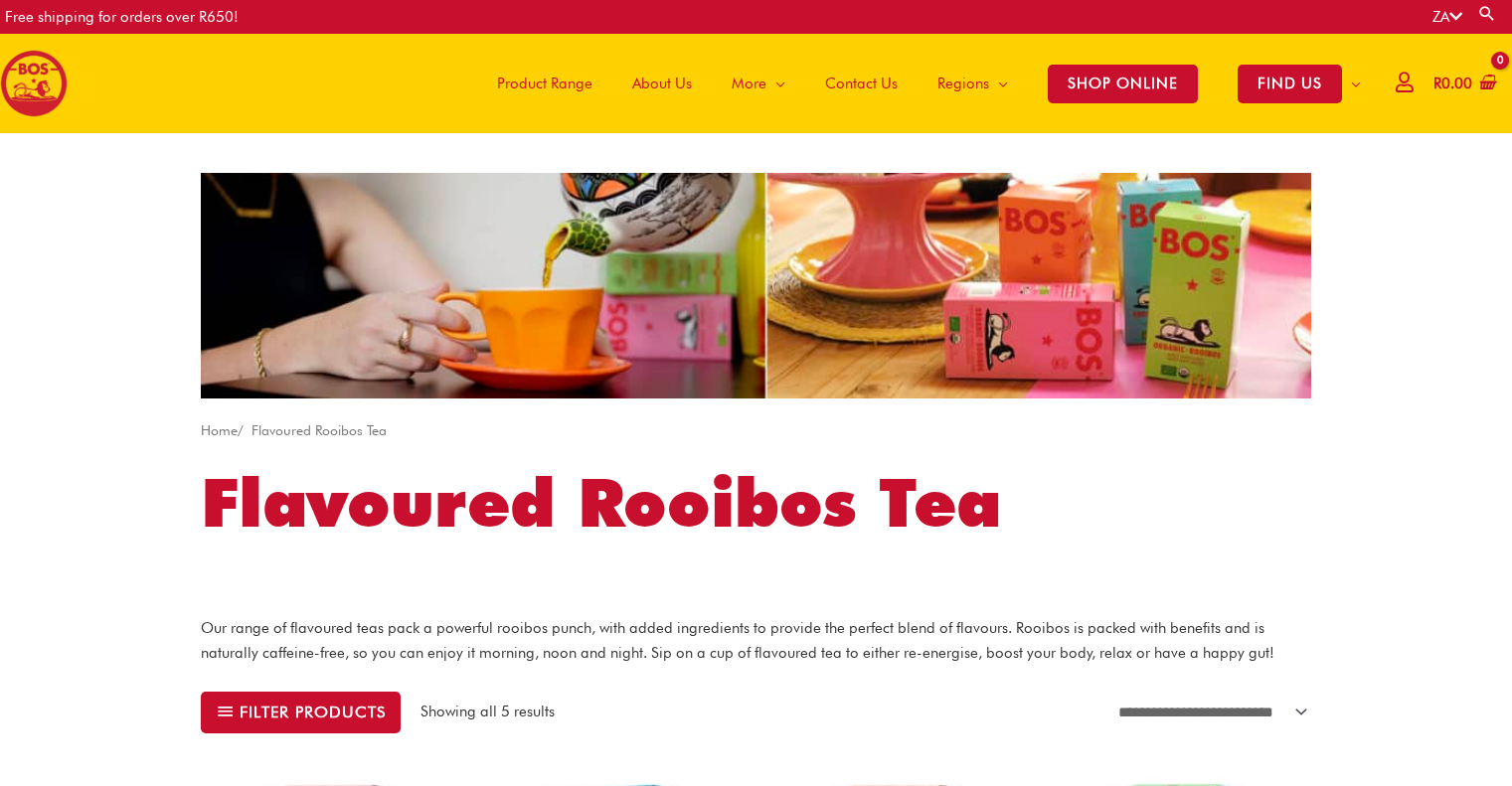 scroll, scrollTop: 0, scrollLeft: 0, axis: both 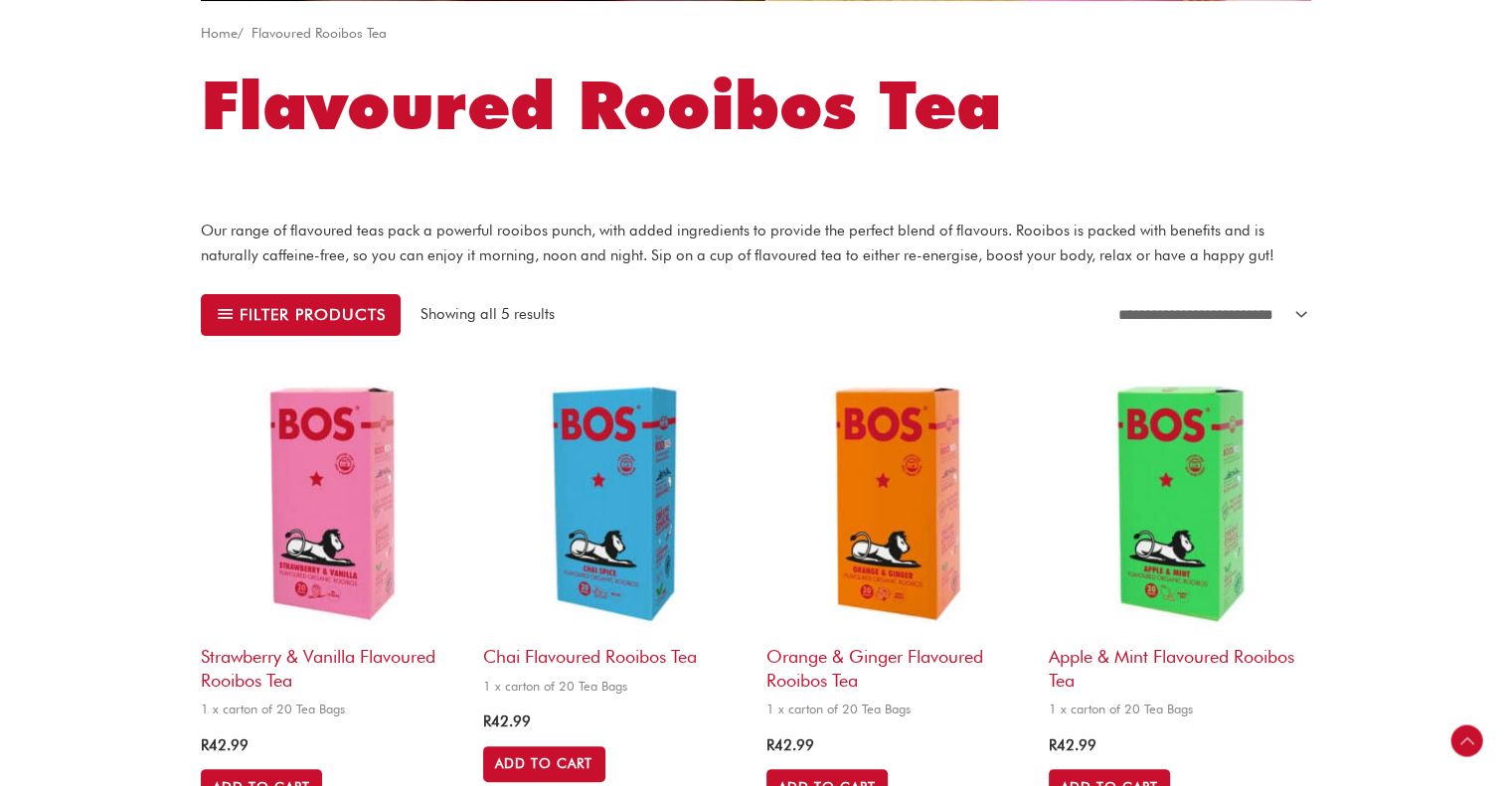 click on "Orange & Ginger Flavoured Rooibos Tea" at bounding box center [898, 663] 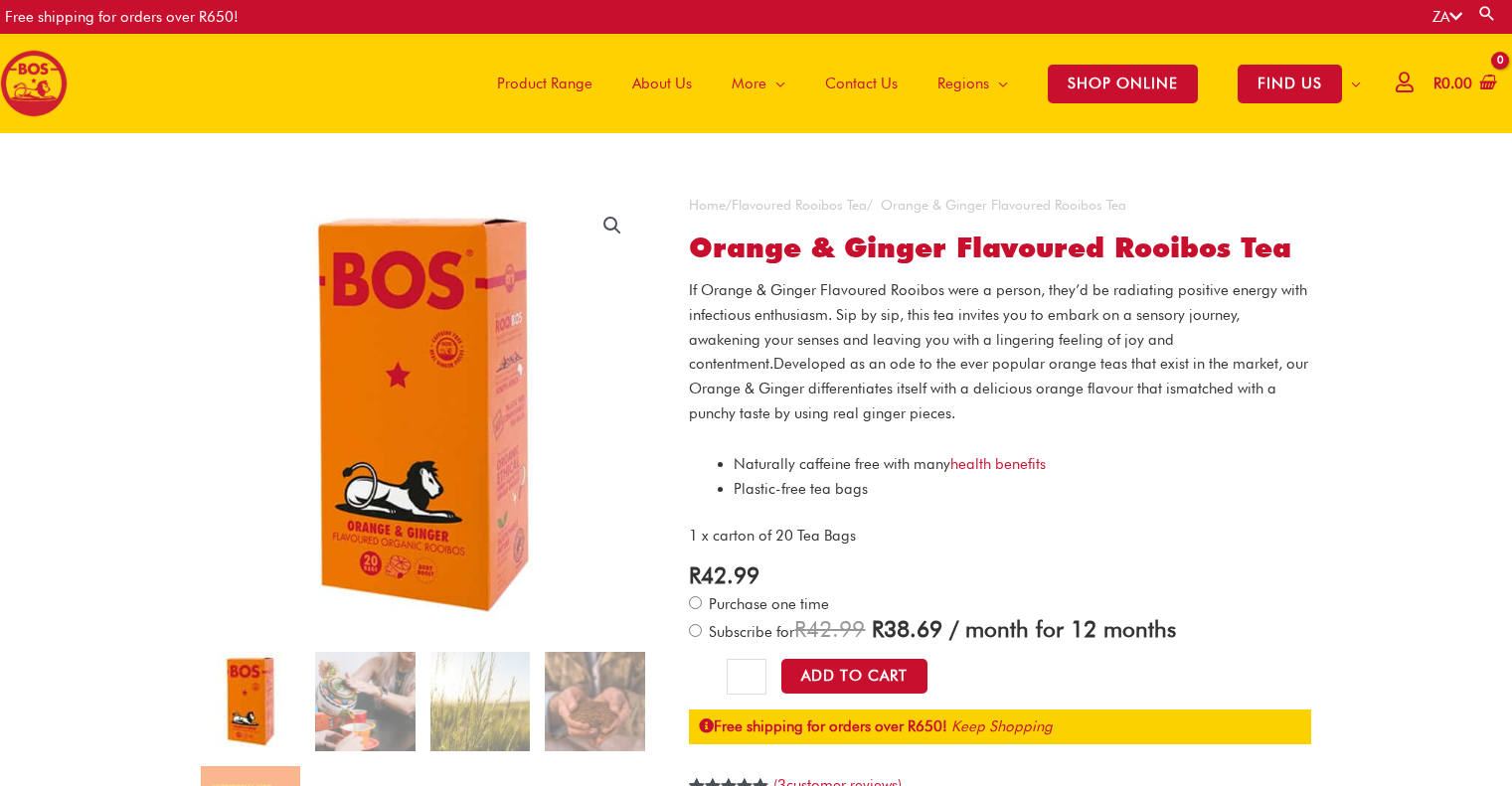 scroll, scrollTop: 0, scrollLeft: 0, axis: both 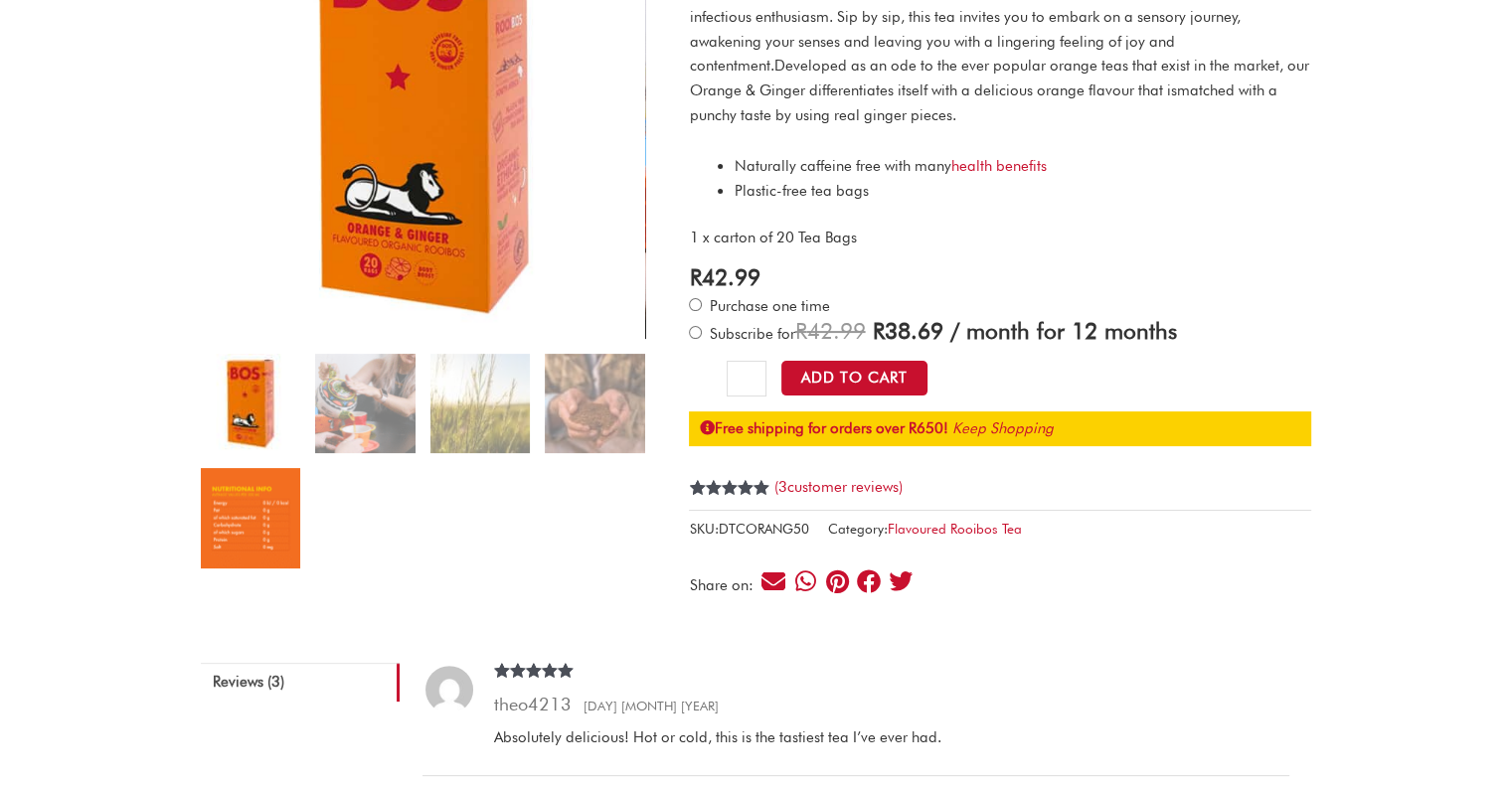 click at bounding box center (251, 518) 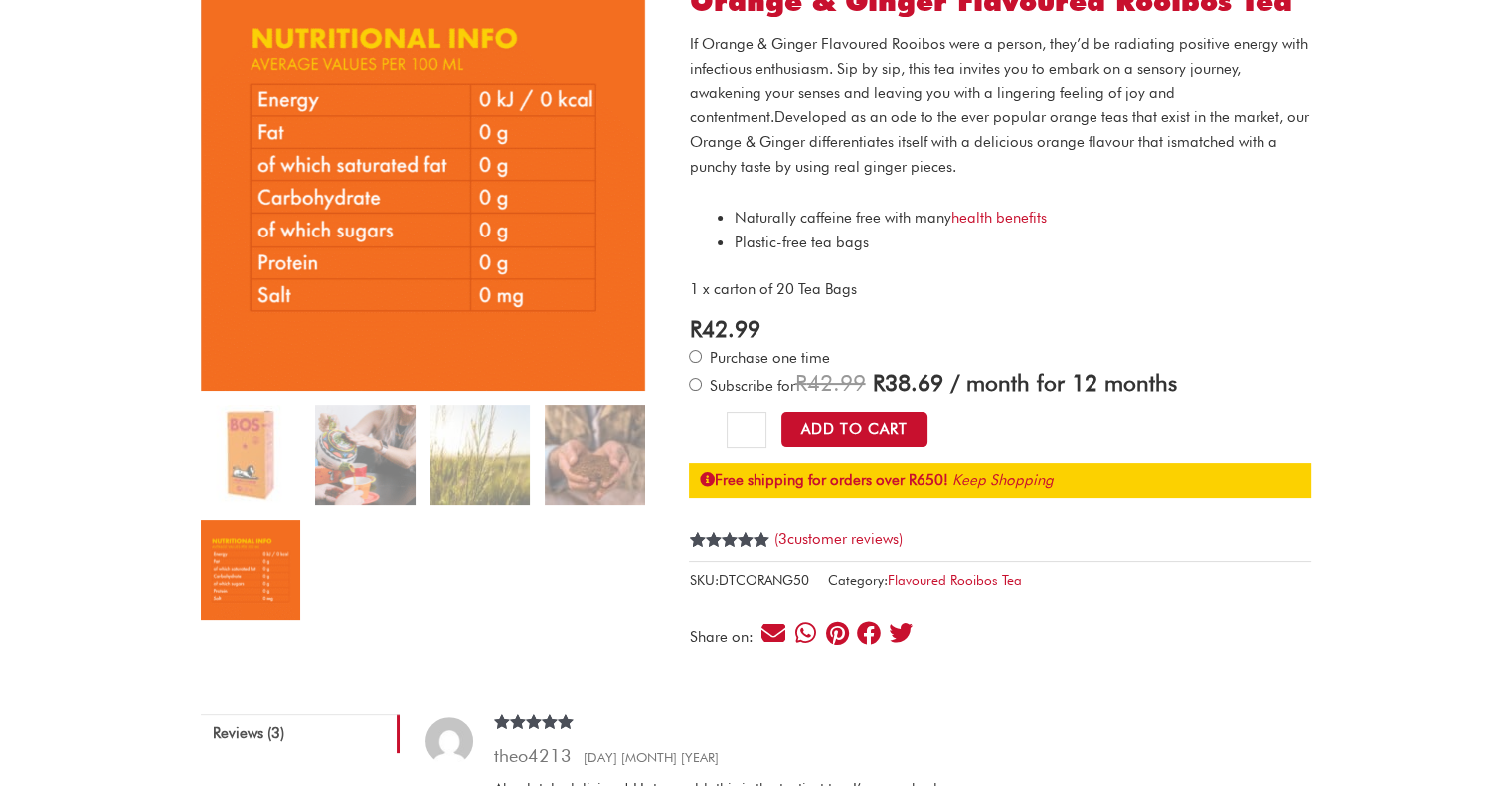 scroll, scrollTop: 199, scrollLeft: 0, axis: vertical 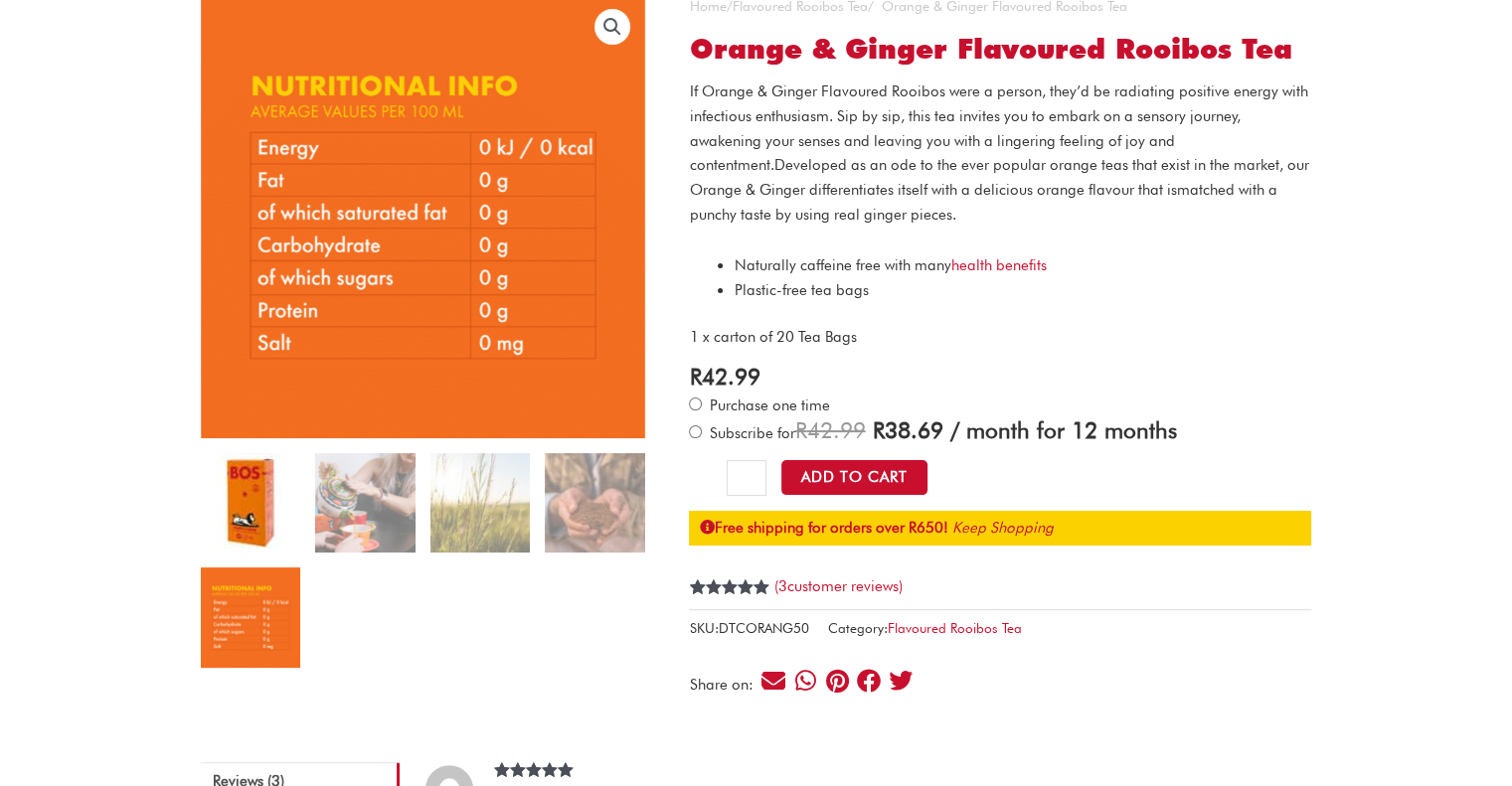 click at bounding box center (251, 503) 